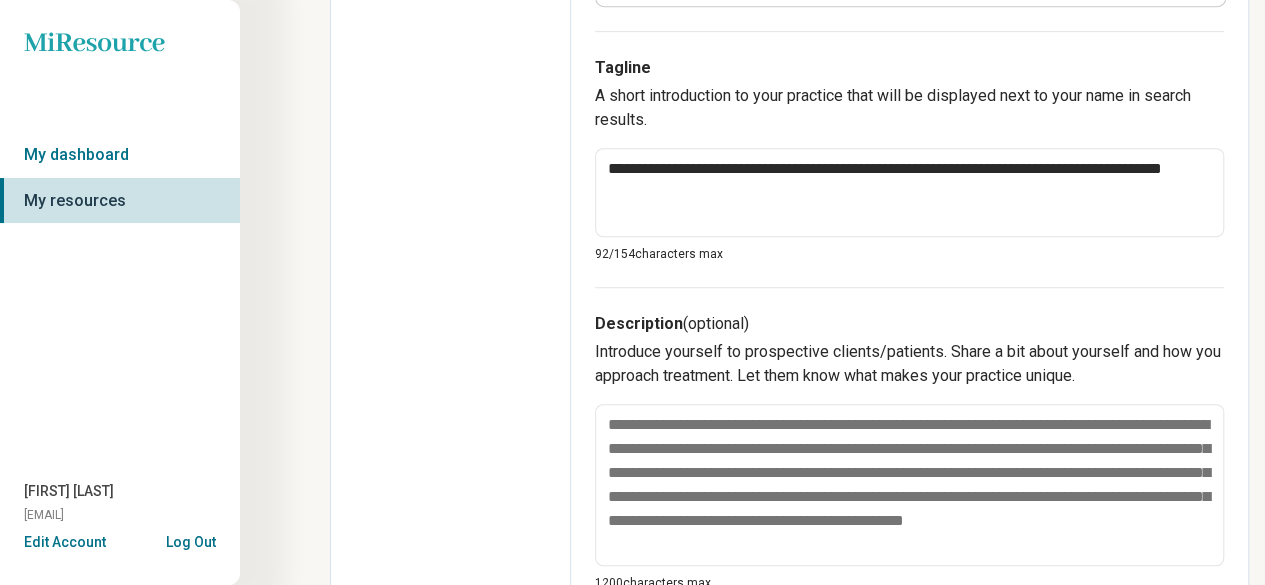 scroll, scrollTop: 600, scrollLeft: 0, axis: vertical 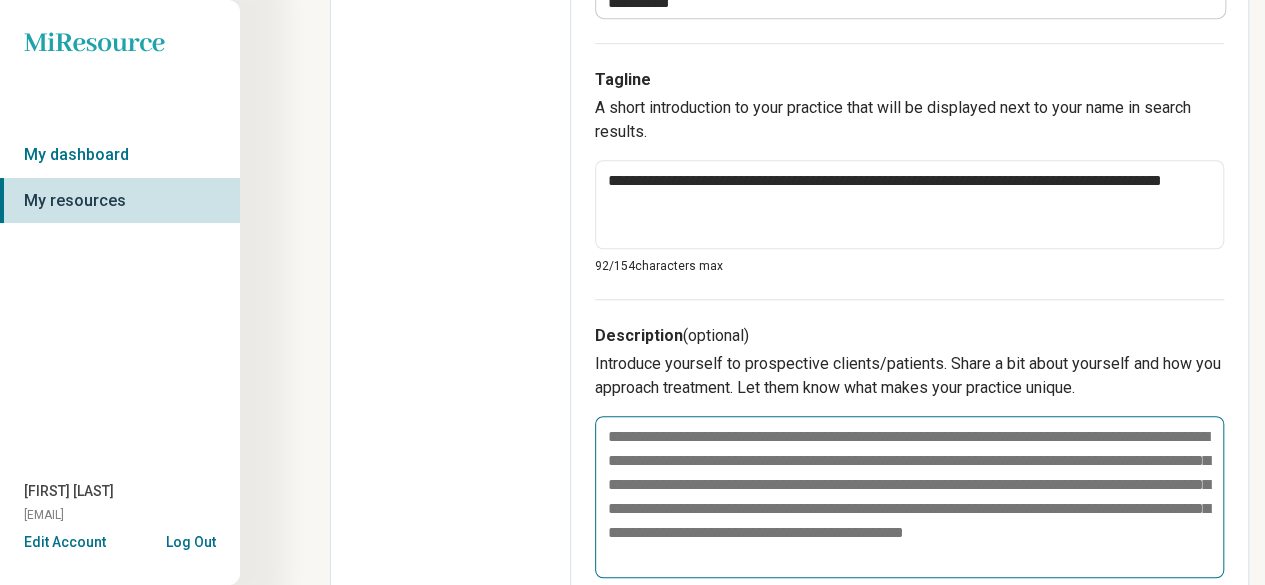 click at bounding box center (909, 497) 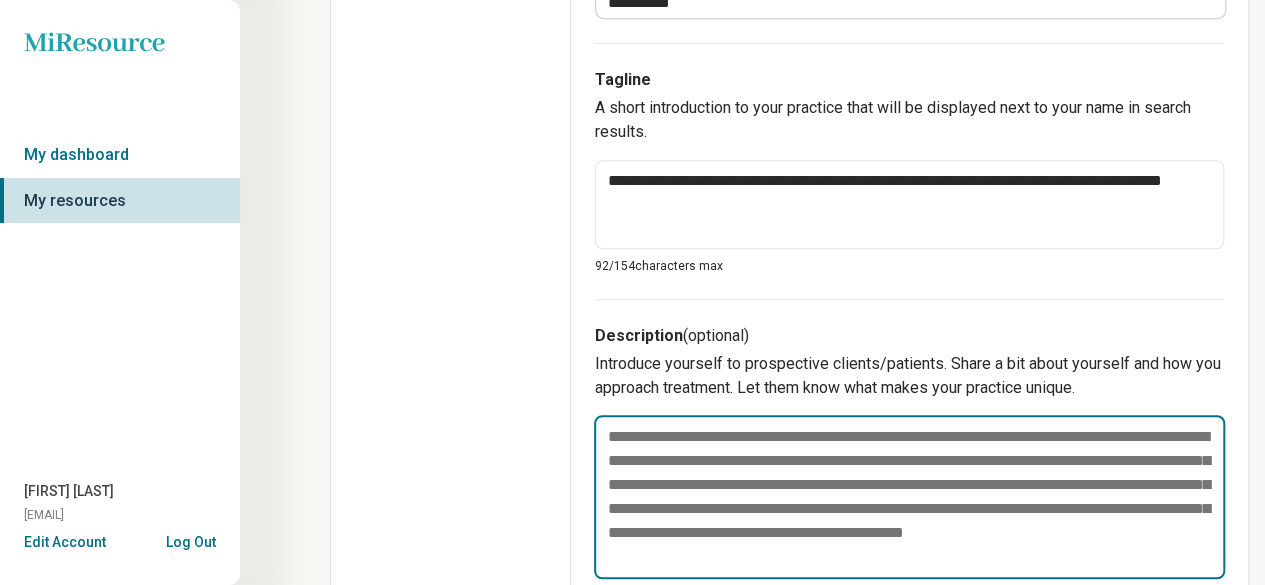 paste on "**********" 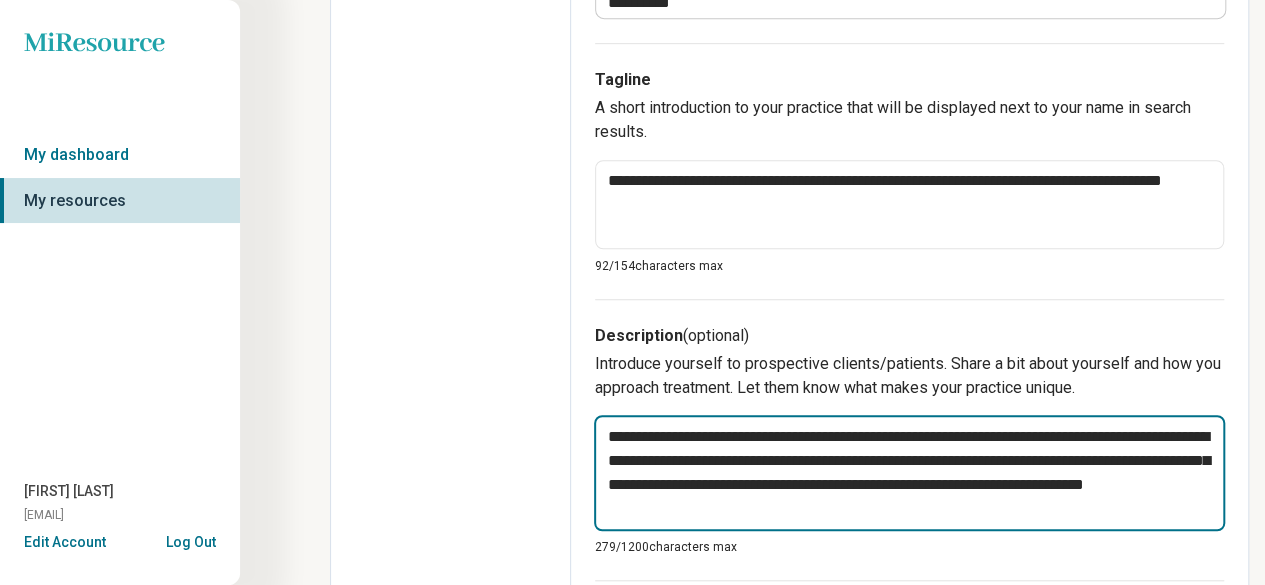 click on "**********" at bounding box center (909, 473) 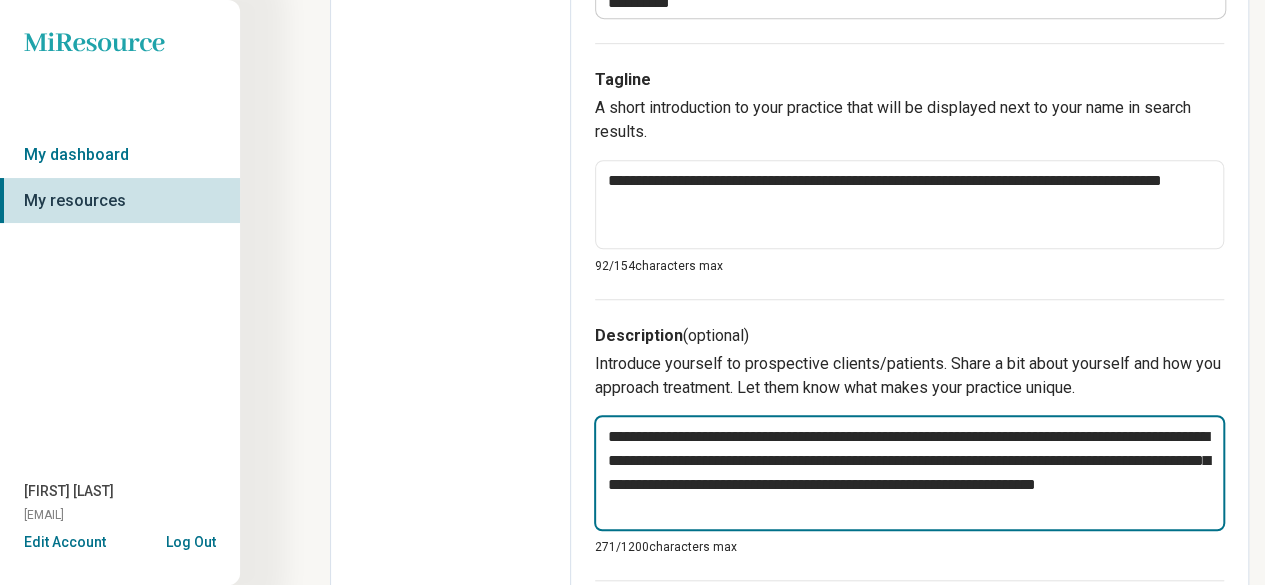 type on "**********" 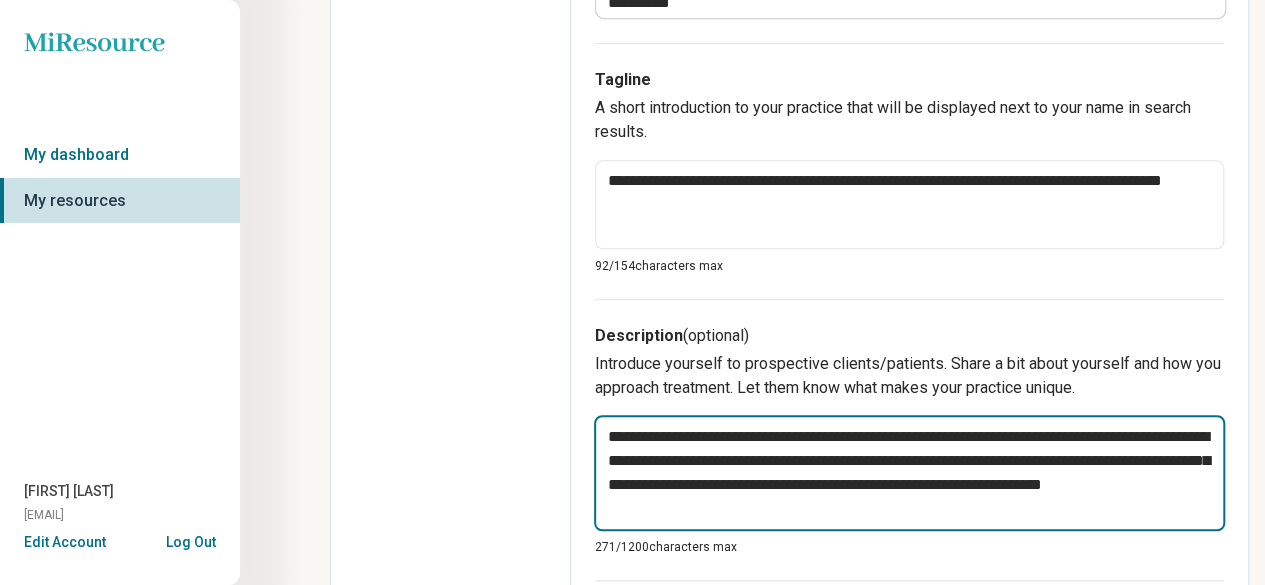 type on "**********" 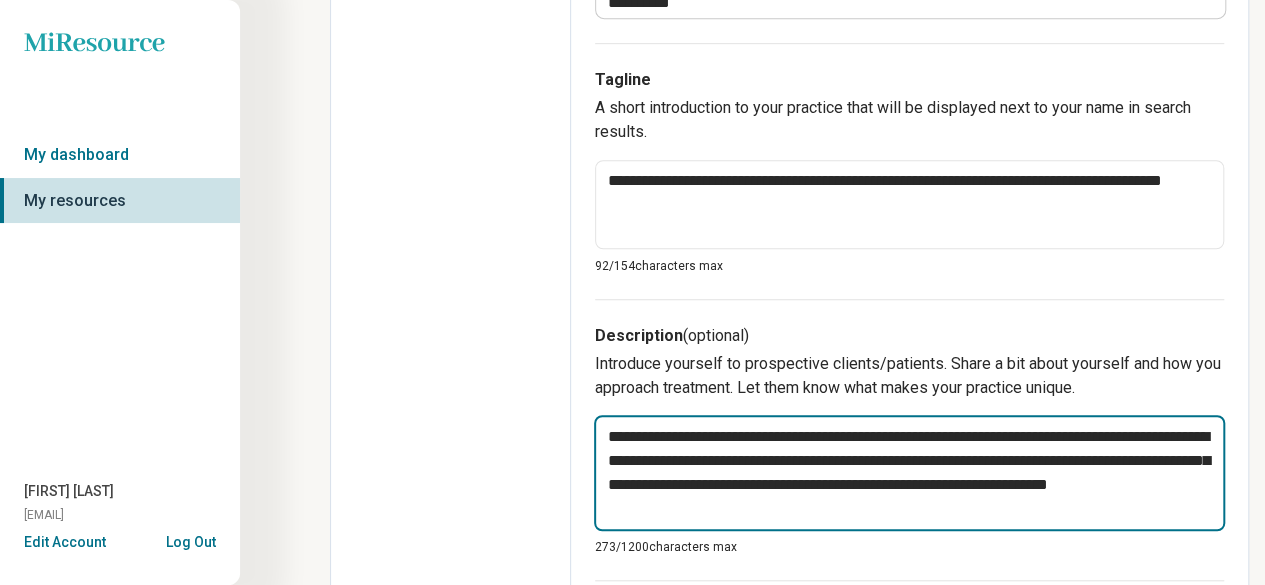 type on "**********" 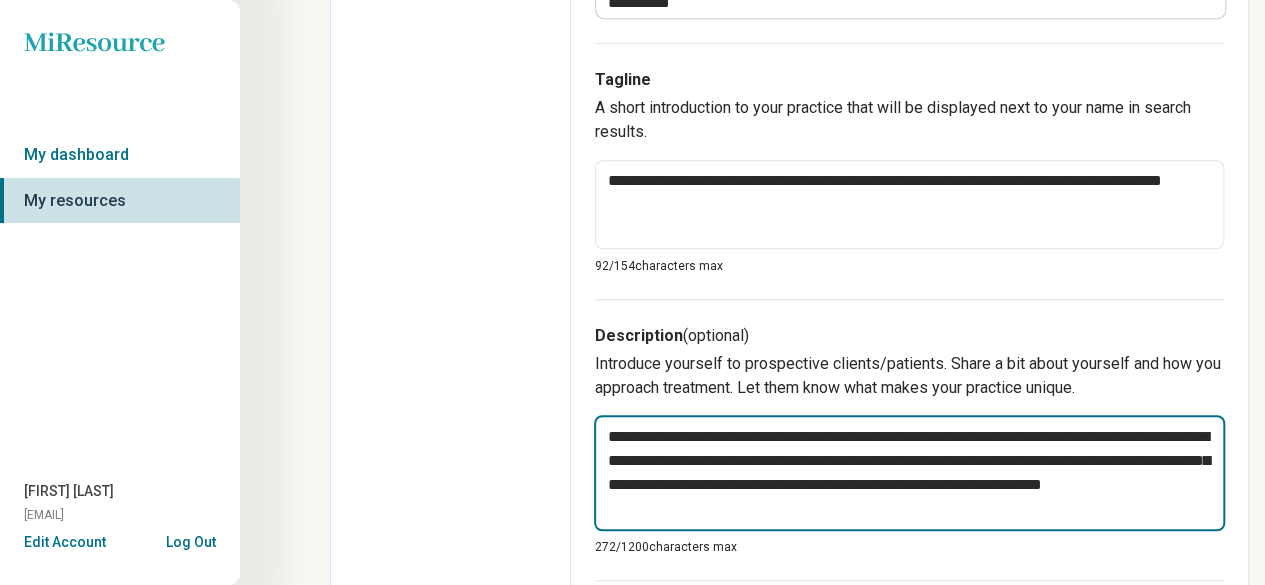 click on "**********" at bounding box center (909, 473) 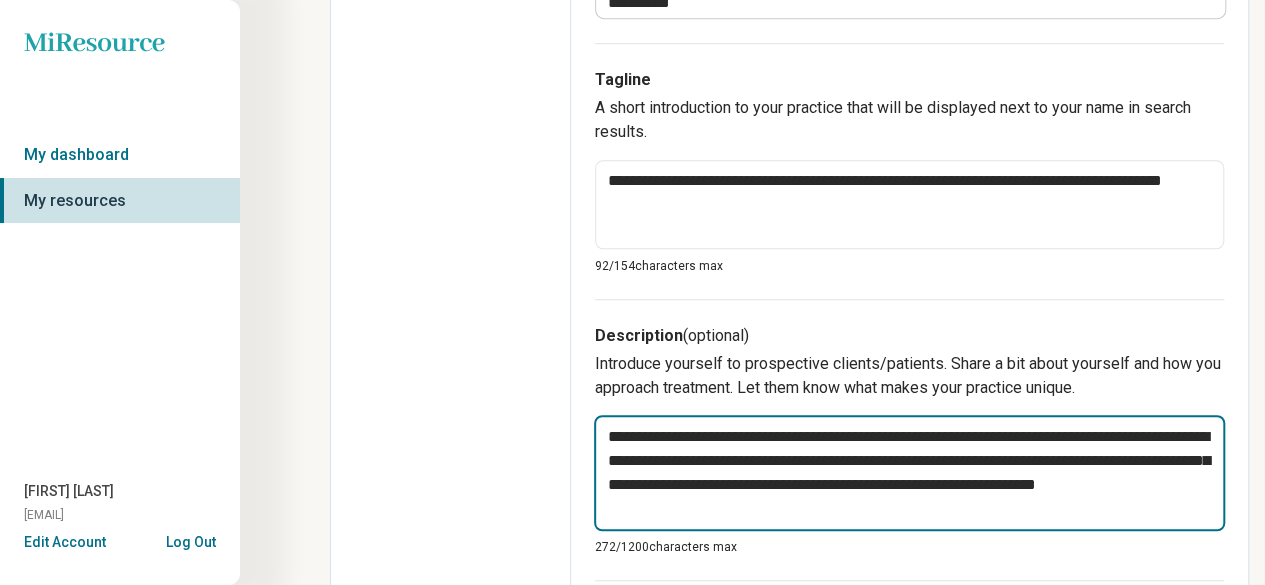 type on "**********" 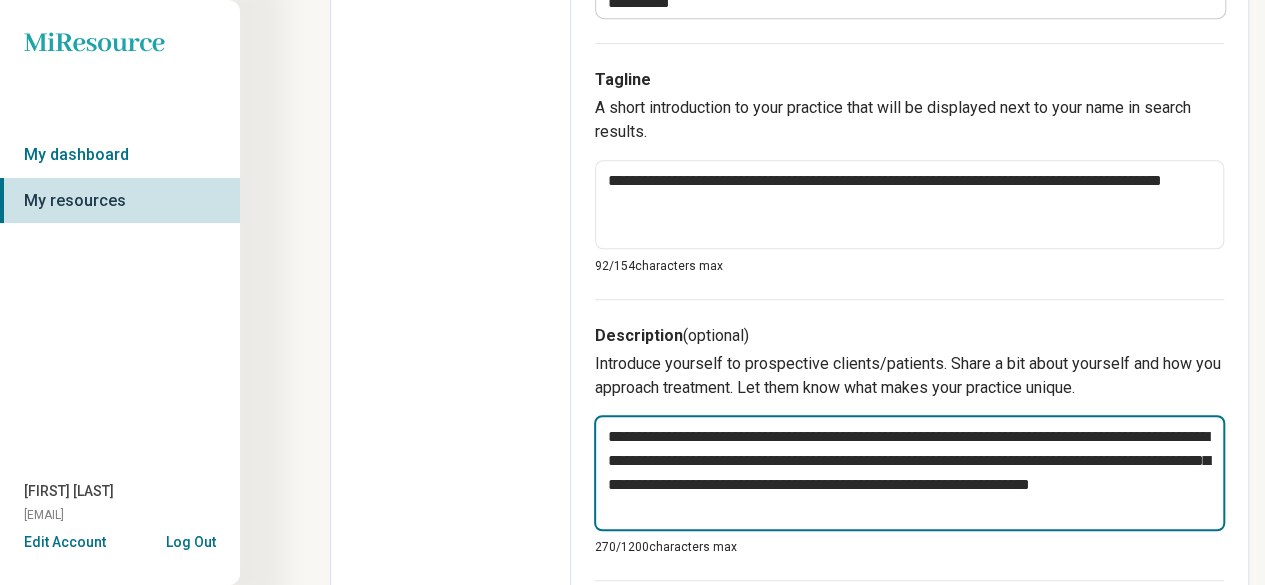 type on "**********" 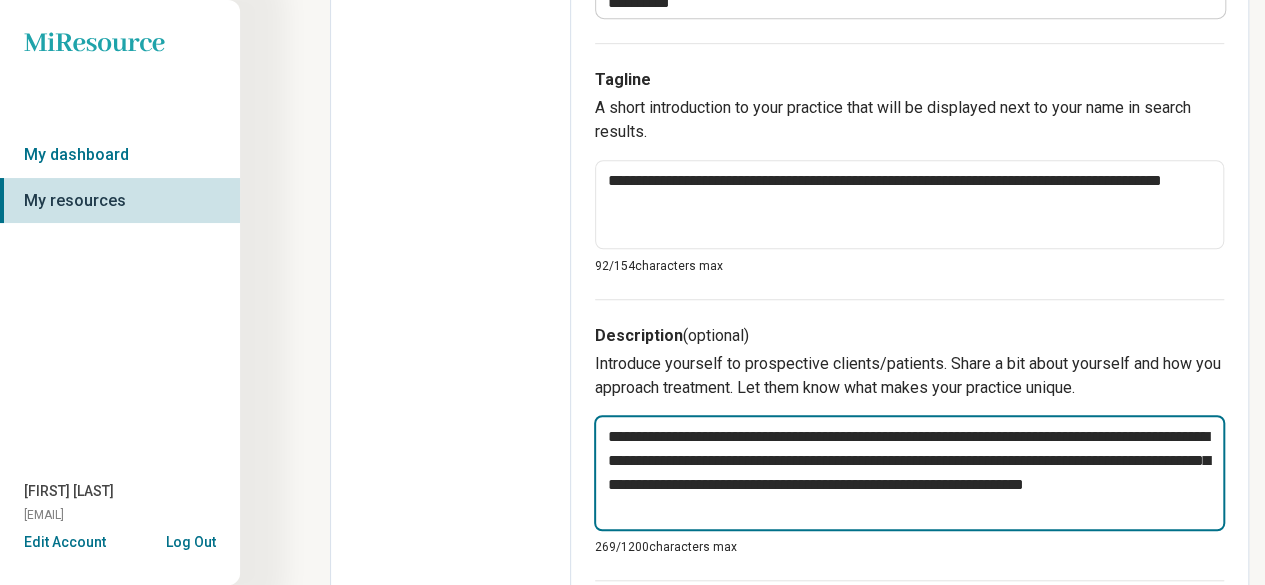 type on "**********" 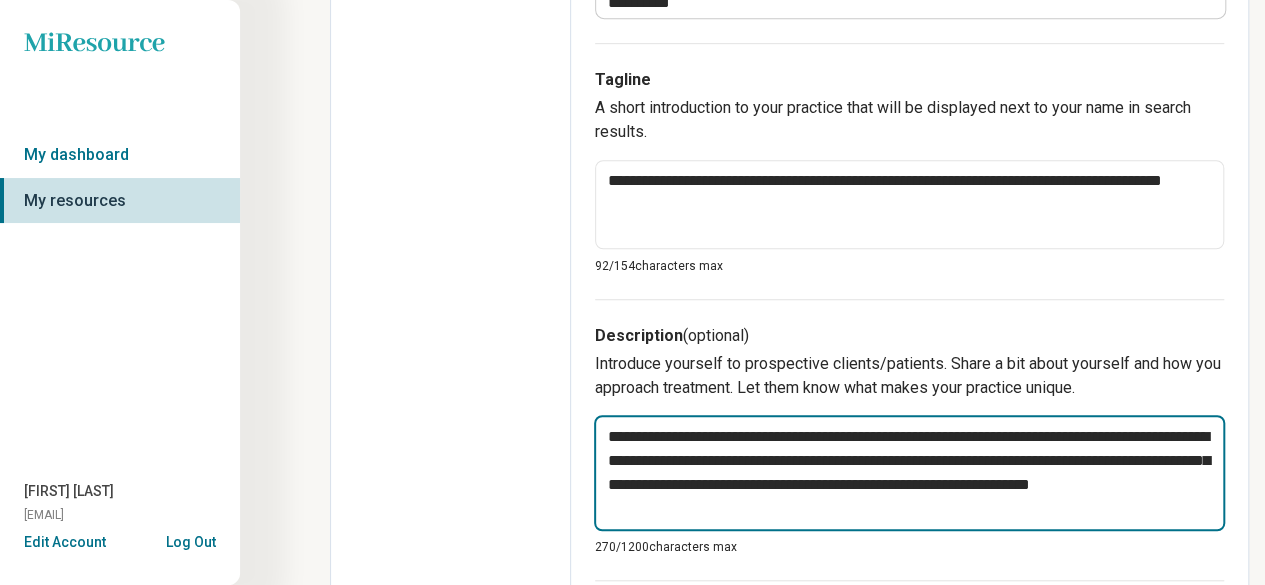 type on "**********" 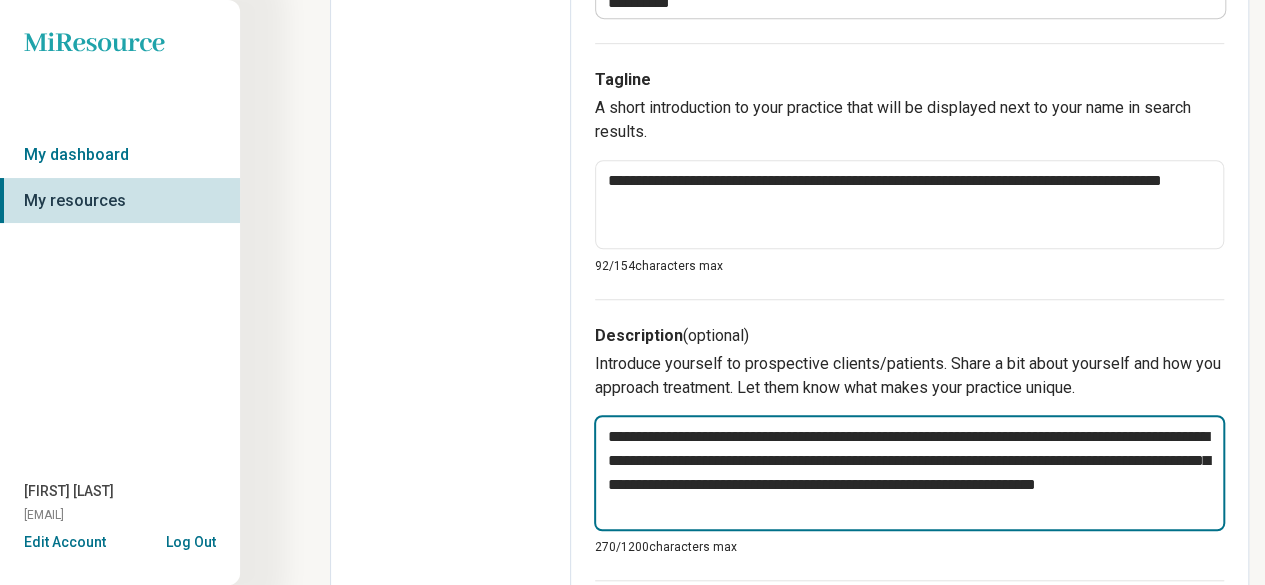 type on "**********" 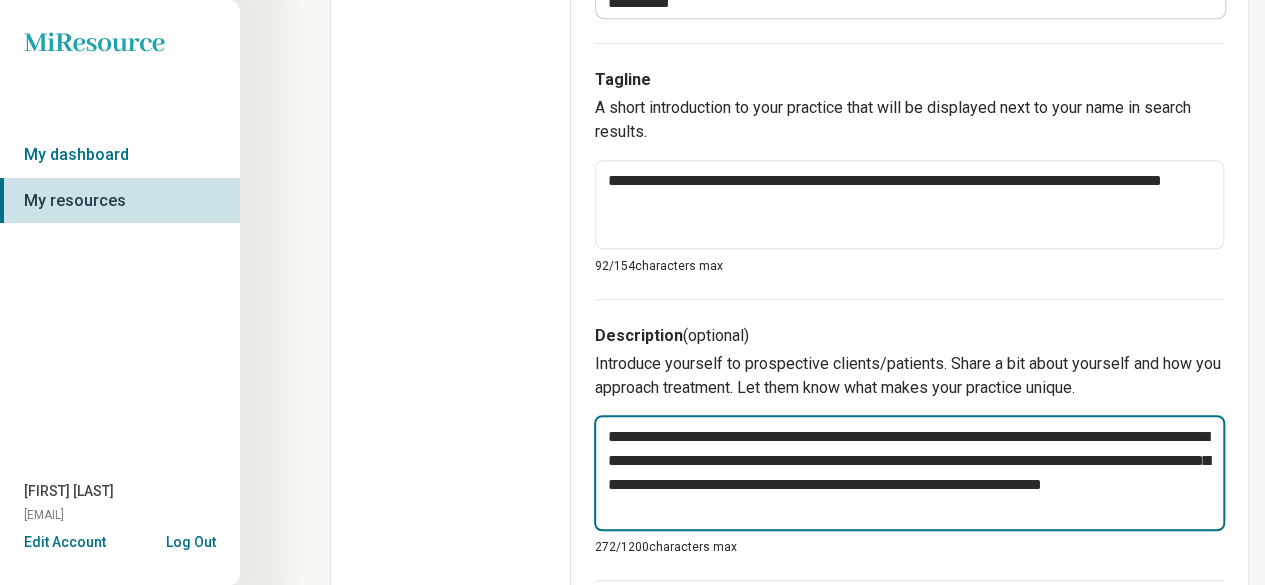 type on "**********" 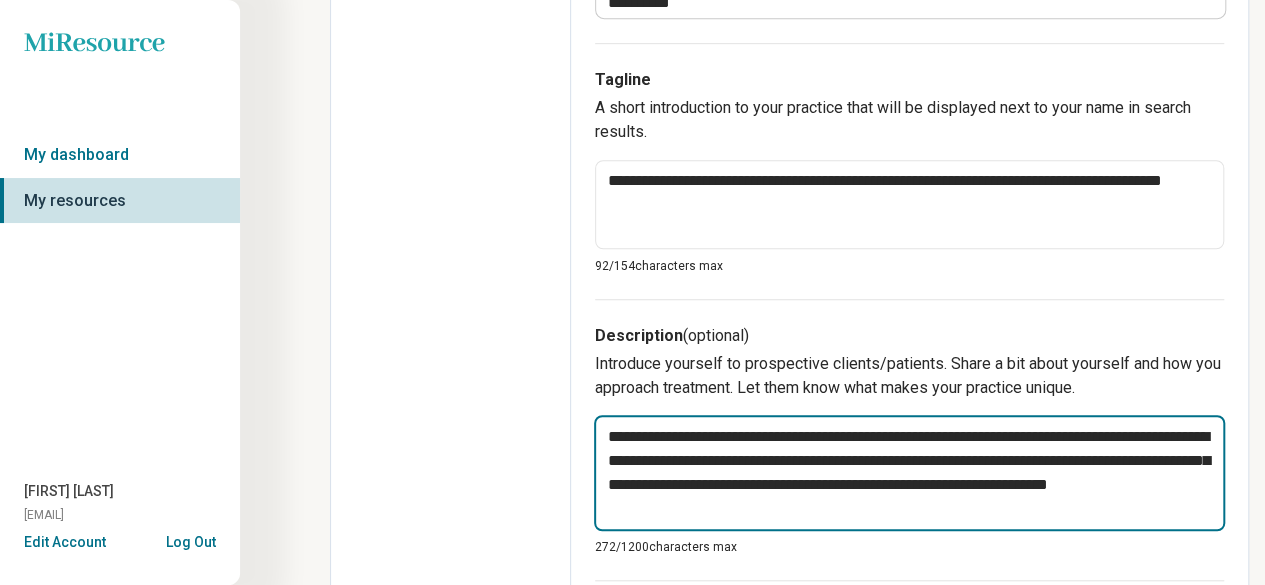 type on "**********" 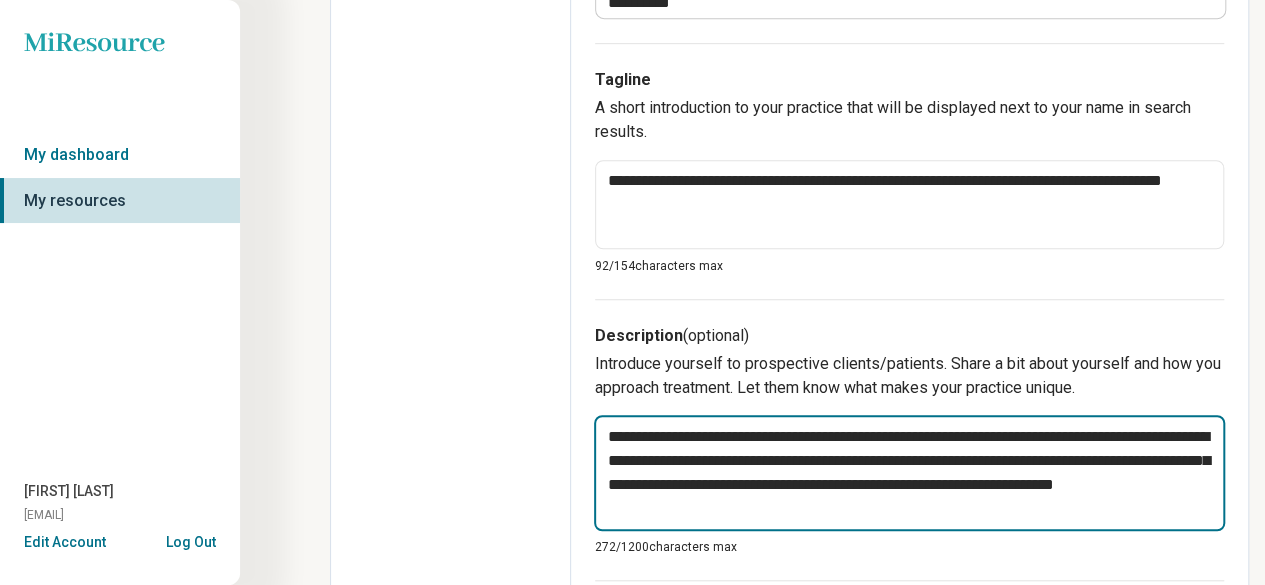 type on "*" 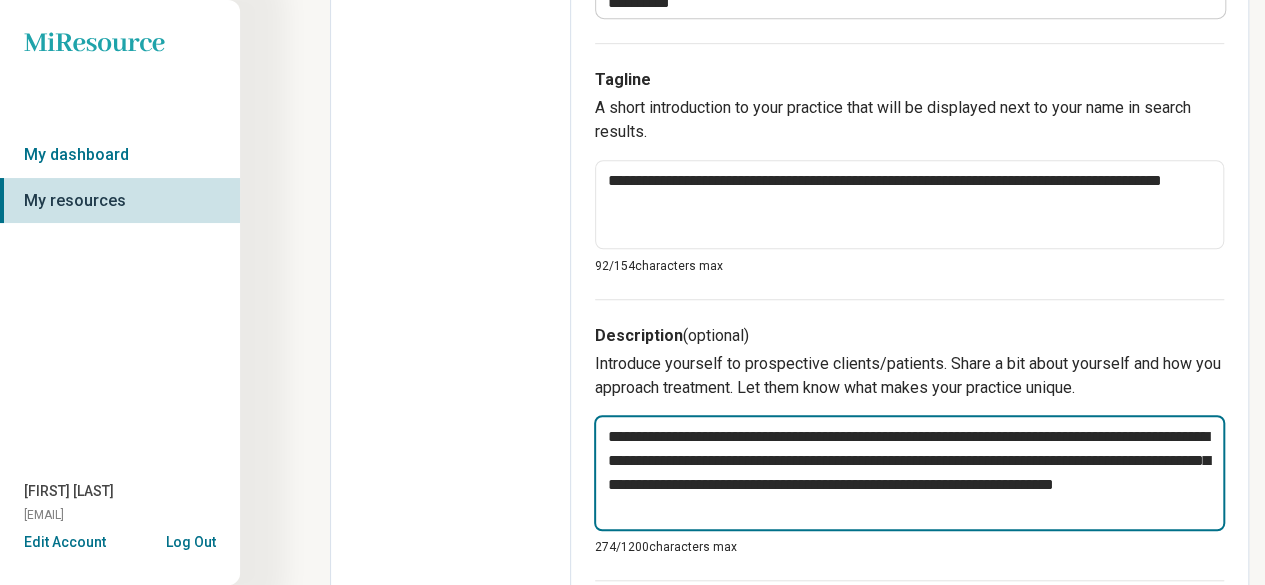 type on "**********" 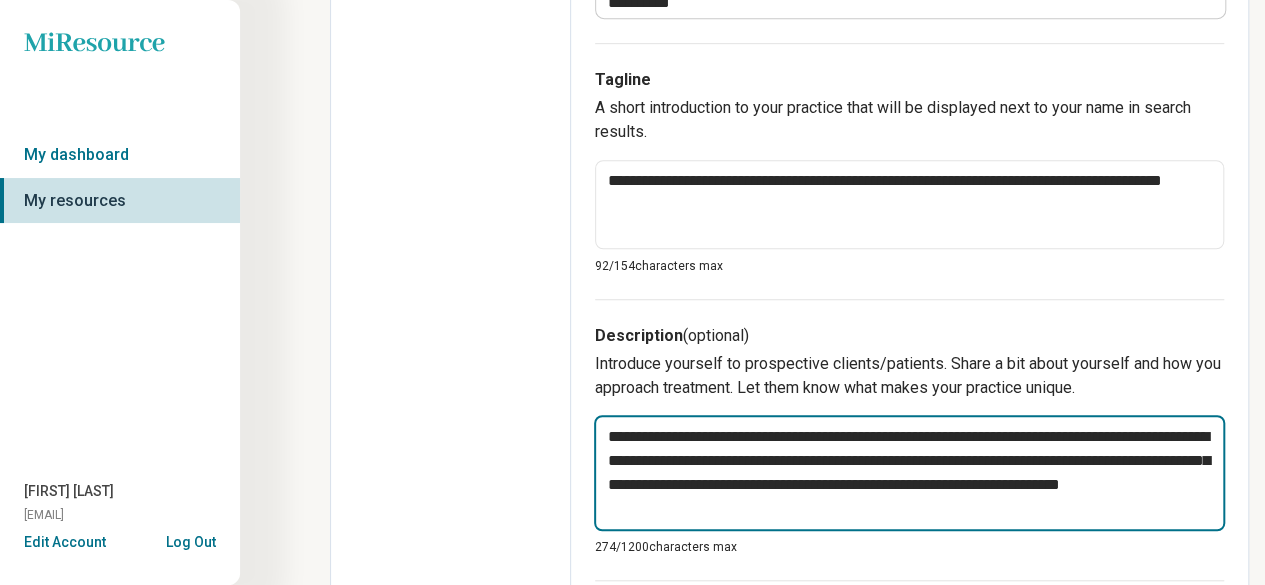 type on "**********" 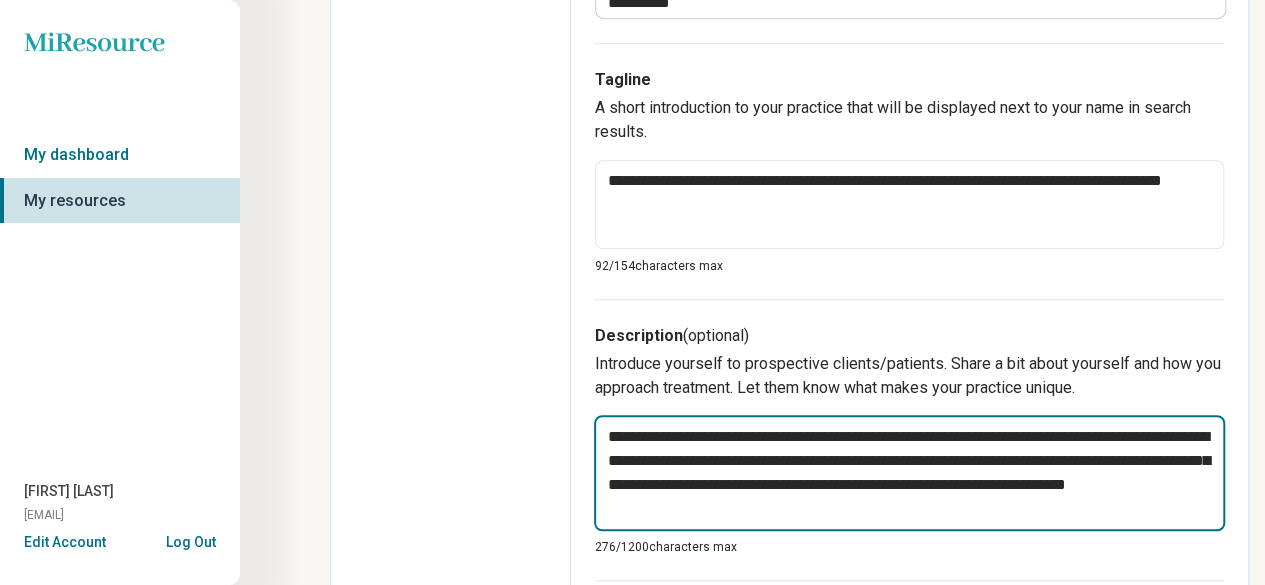 type on "**********" 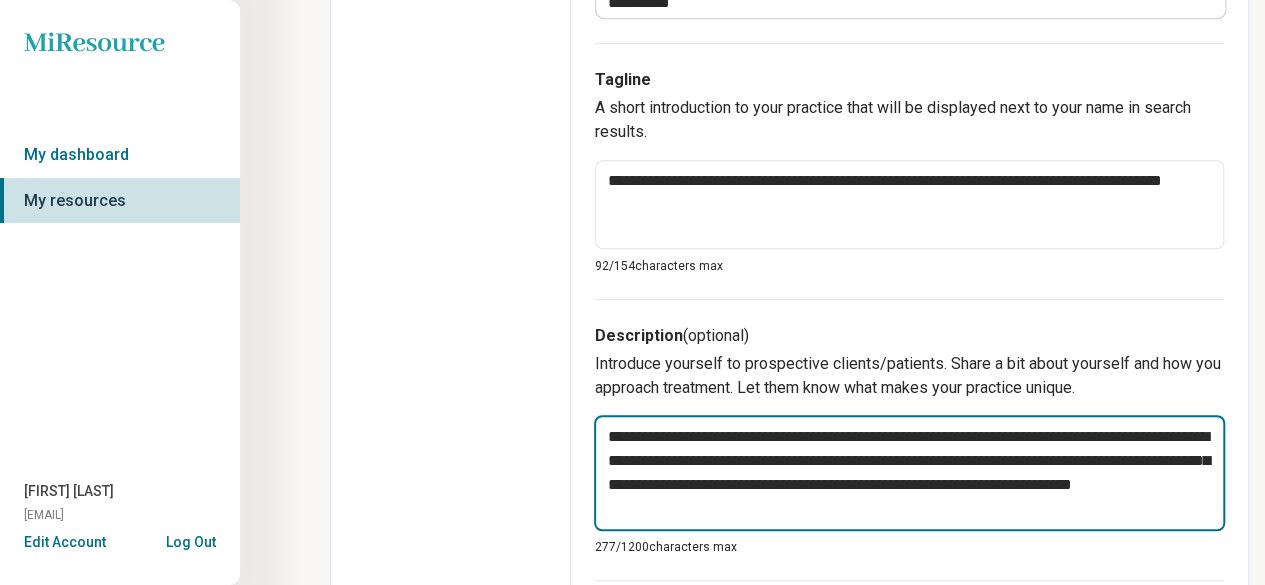 type on "**********" 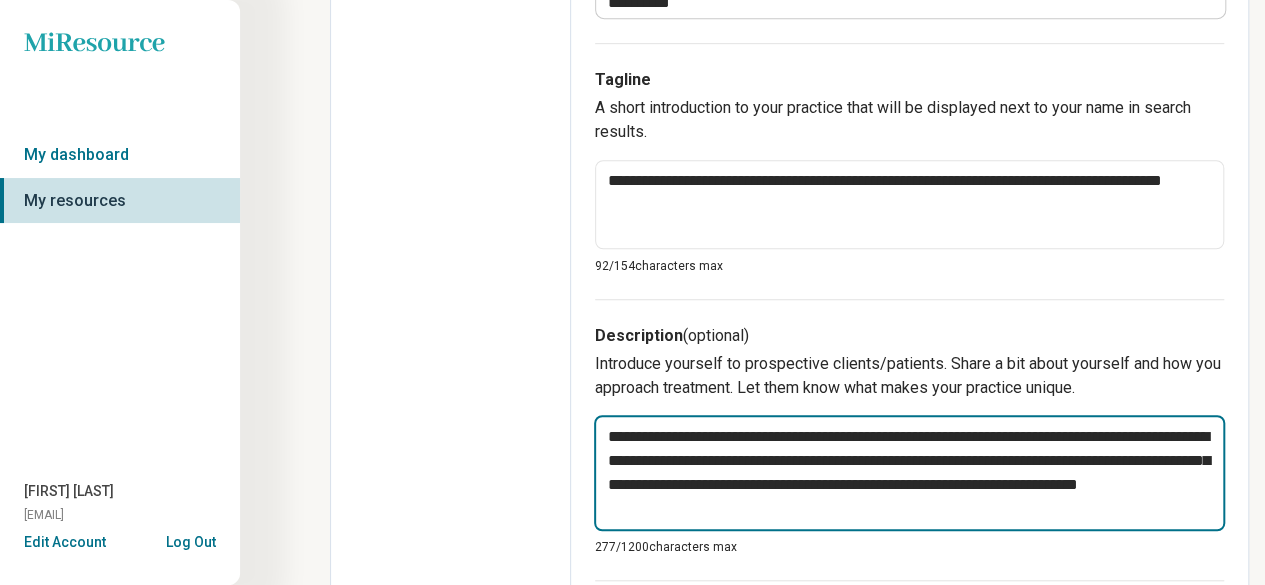 type on "**********" 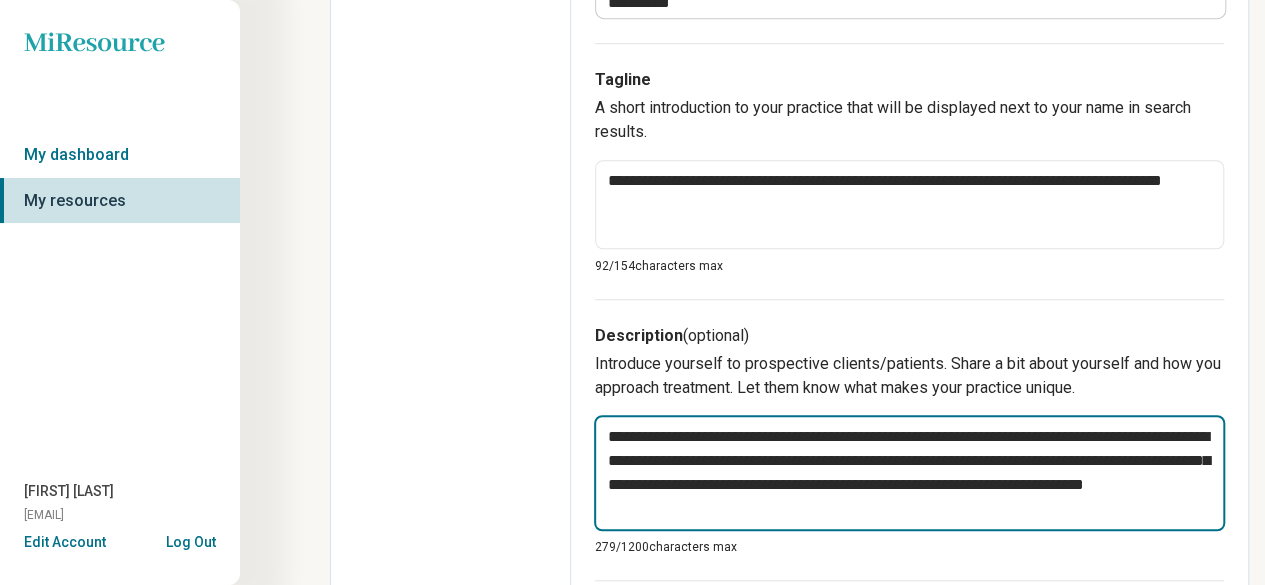 type on "**********" 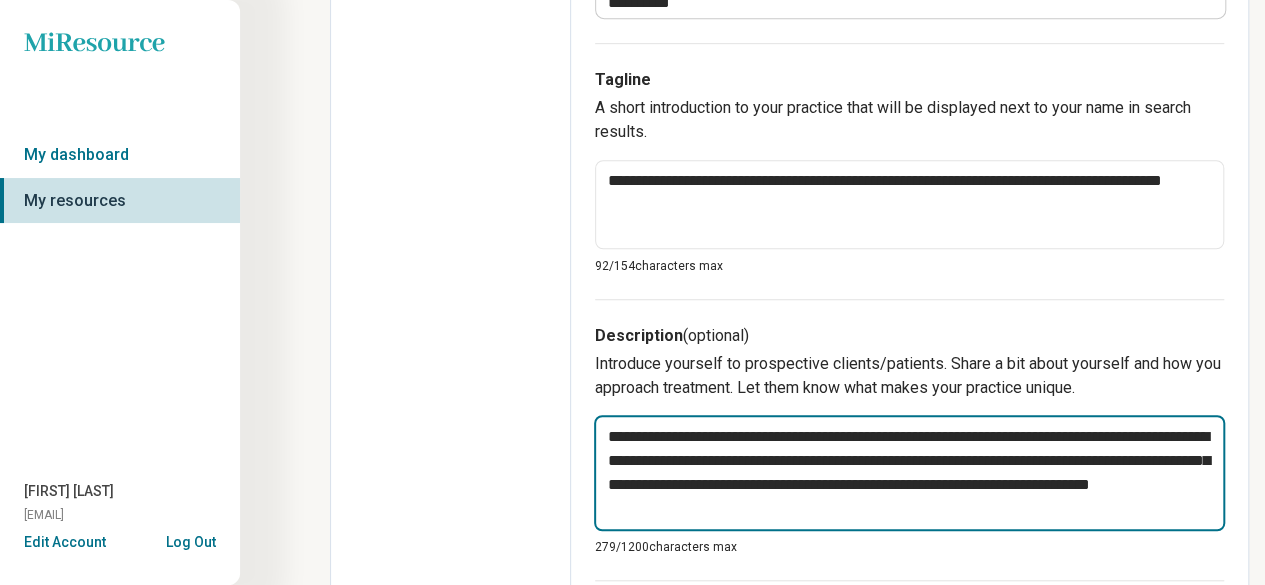 type on "*" 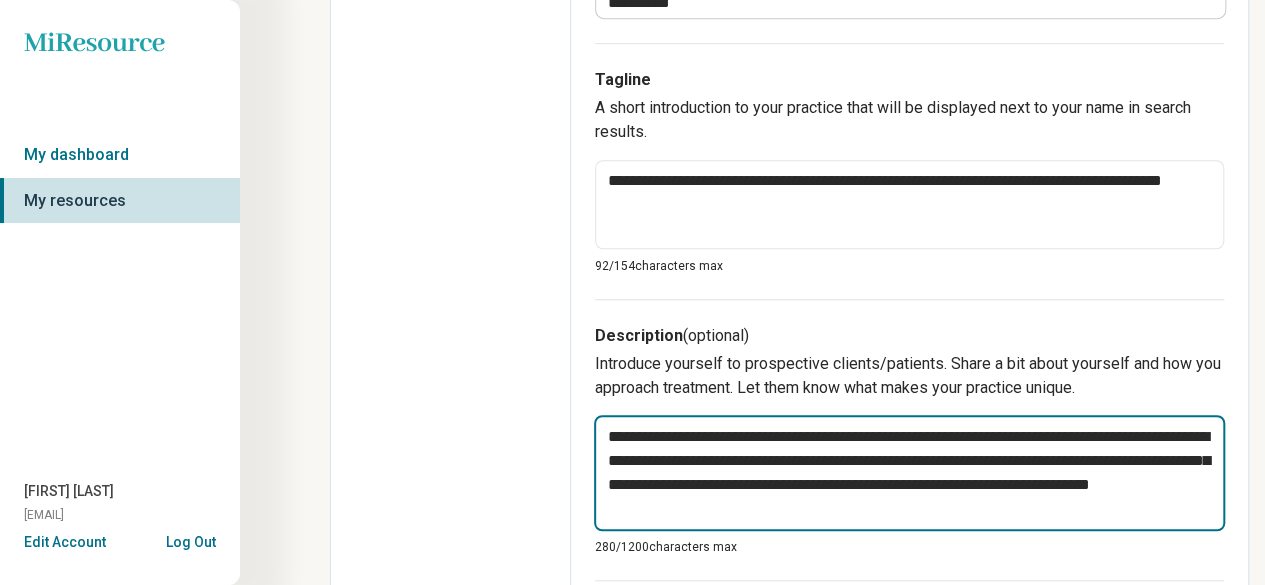type on "**********" 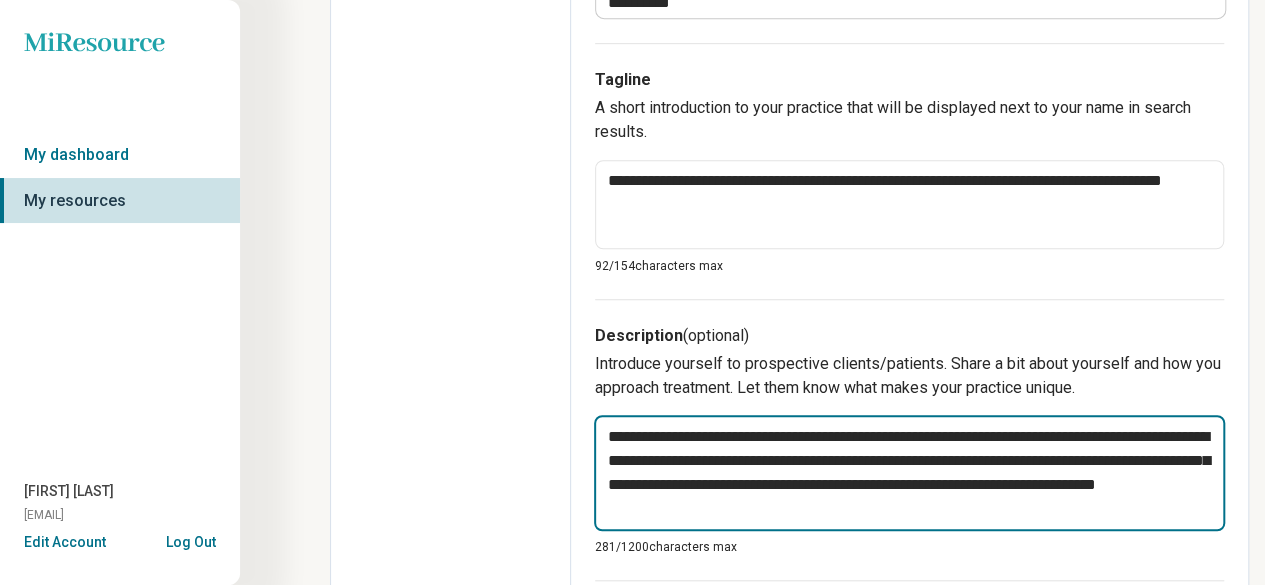 type on "**********" 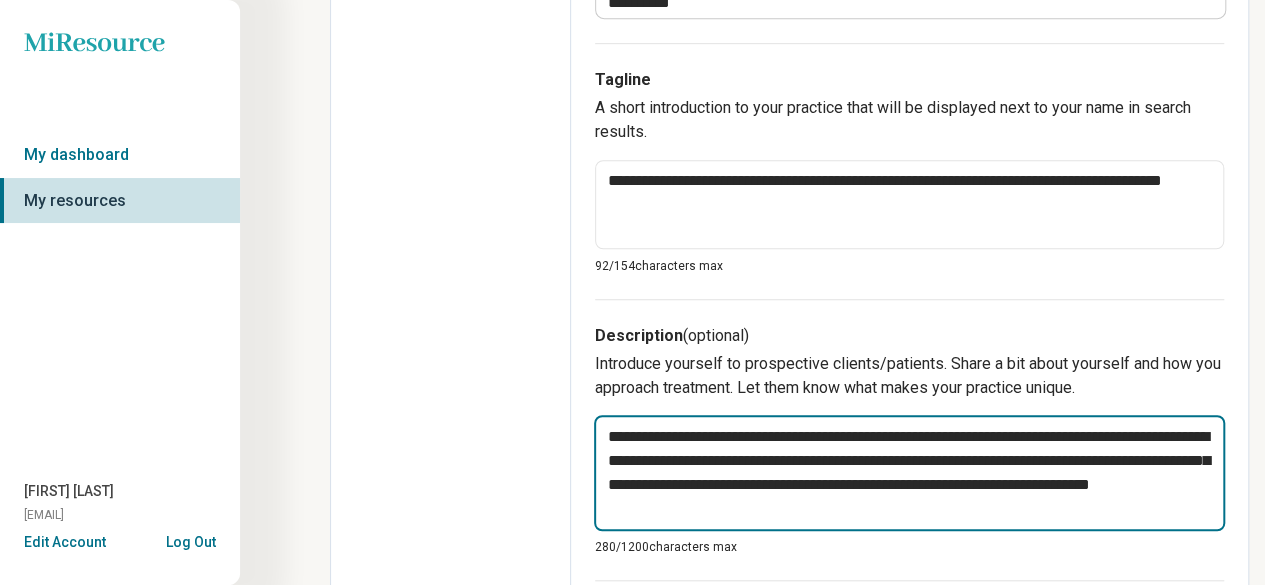 type on "**********" 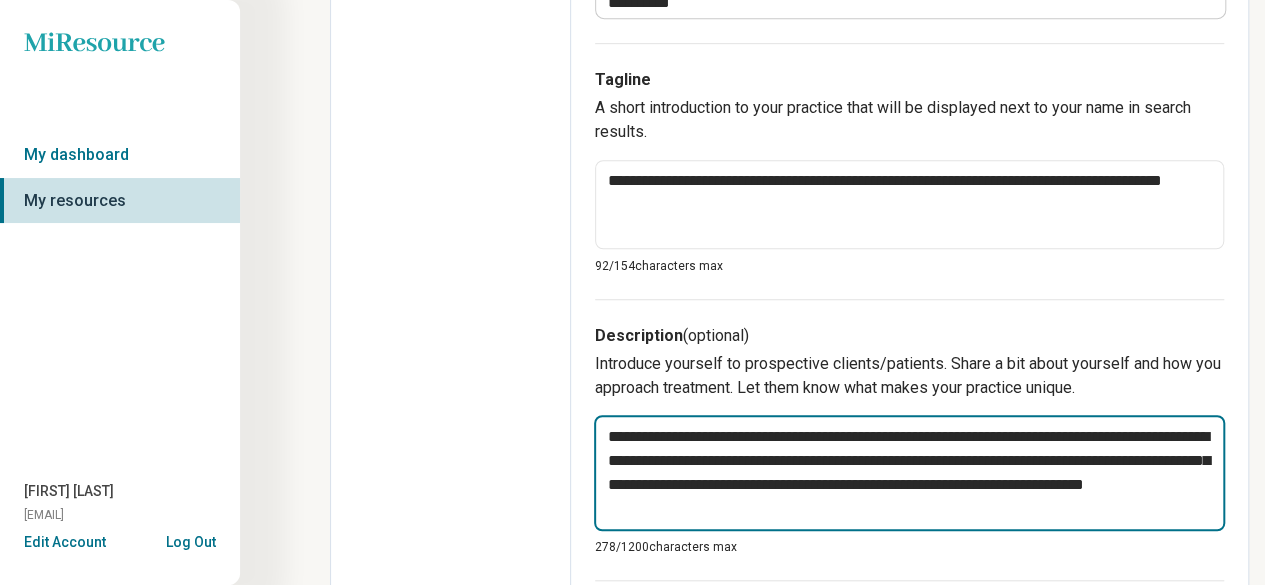 type on "**********" 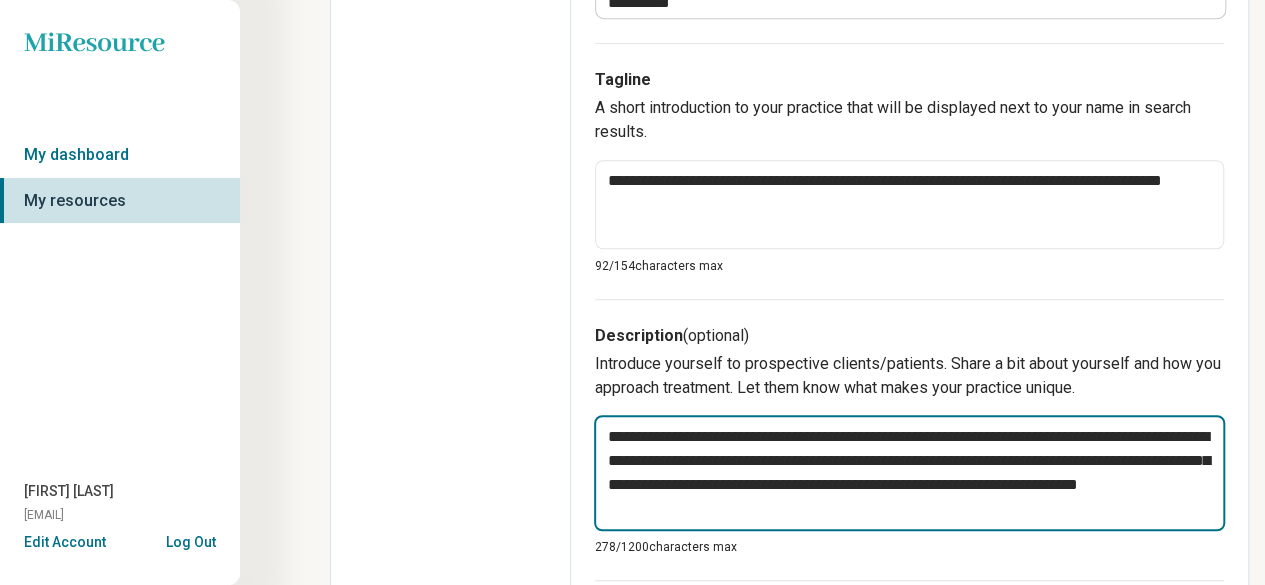 type on "**********" 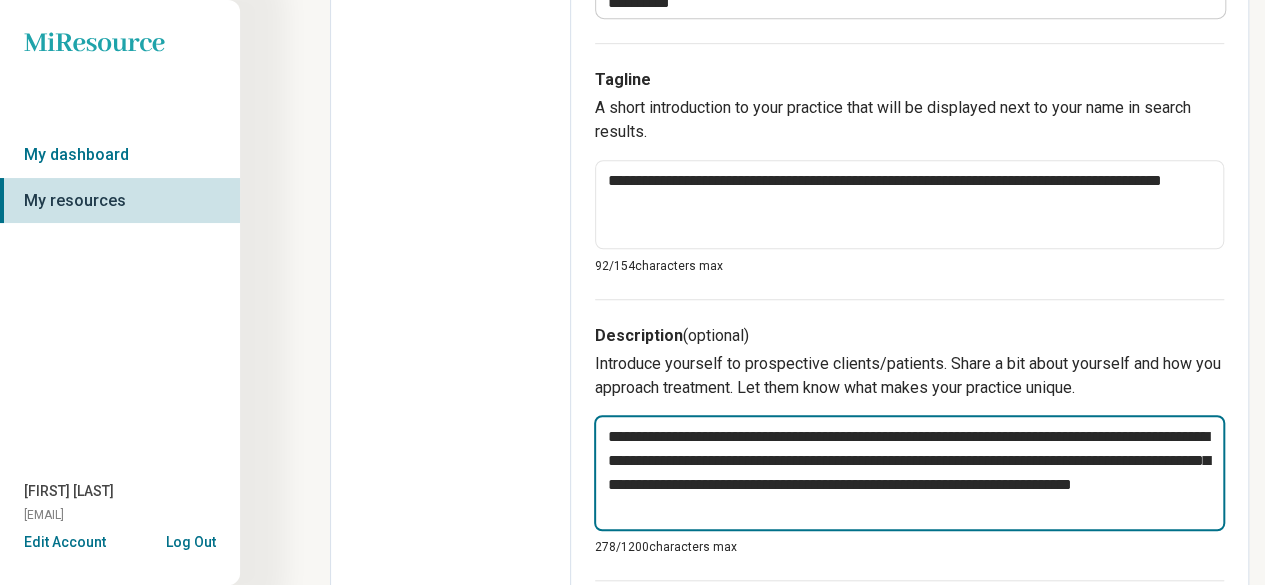 type on "**********" 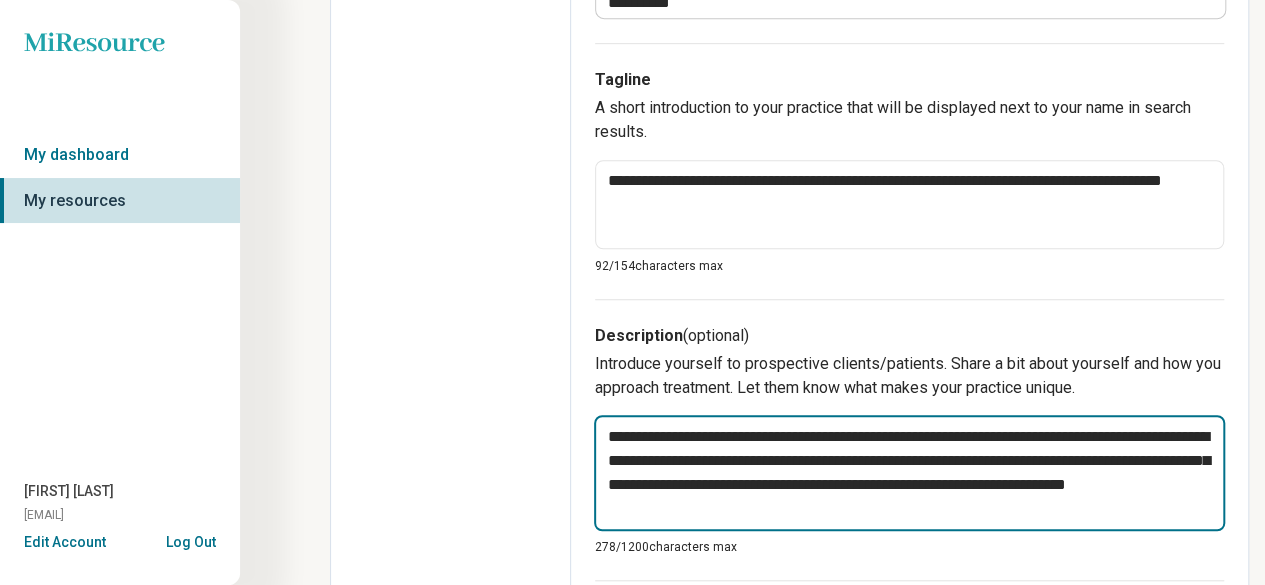 type on "**********" 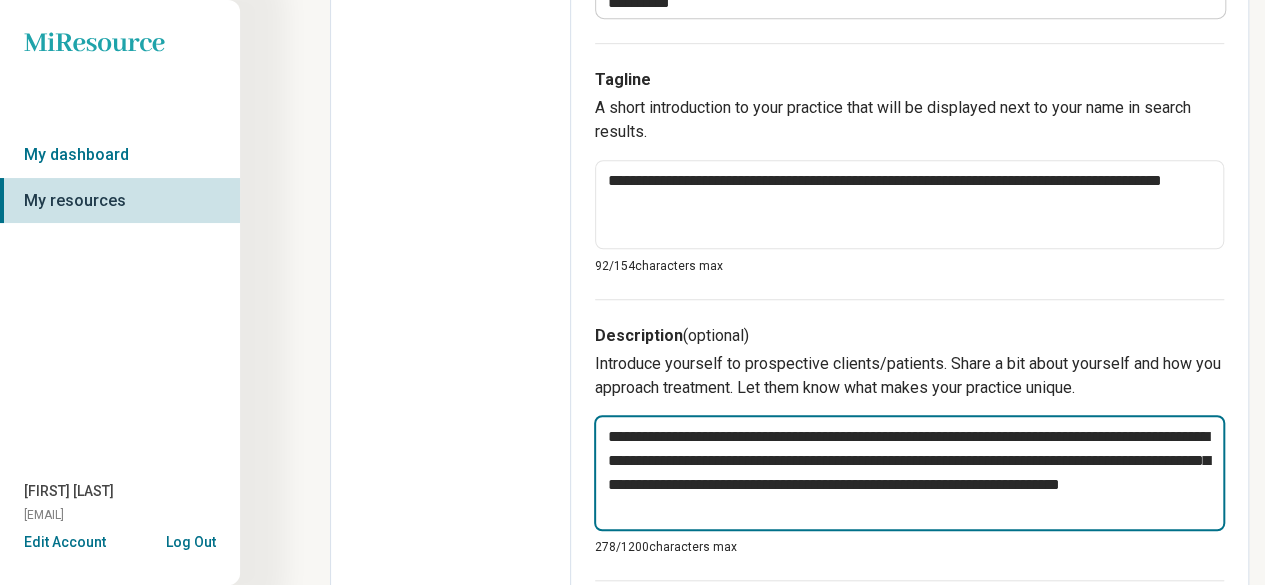type on "**********" 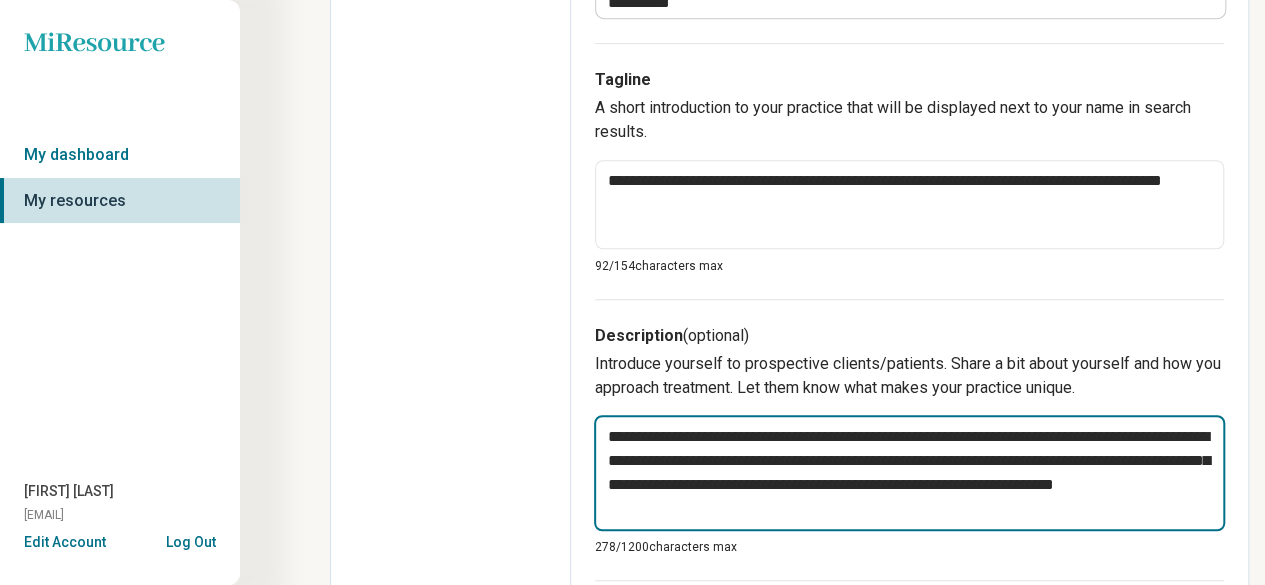 type on "**********" 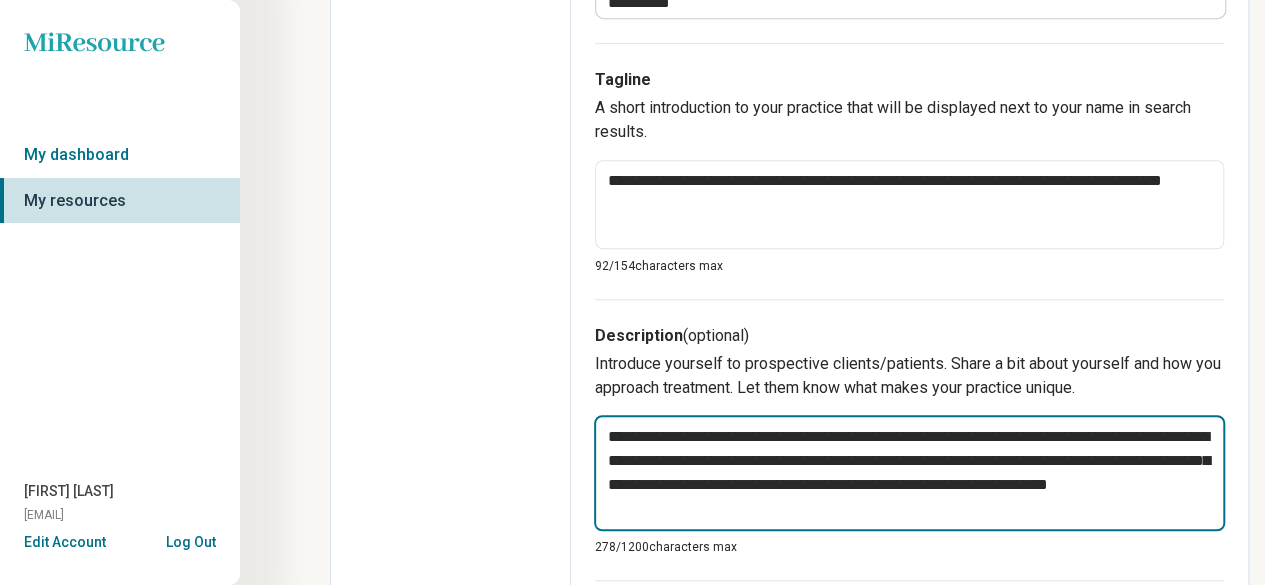 type on "**********" 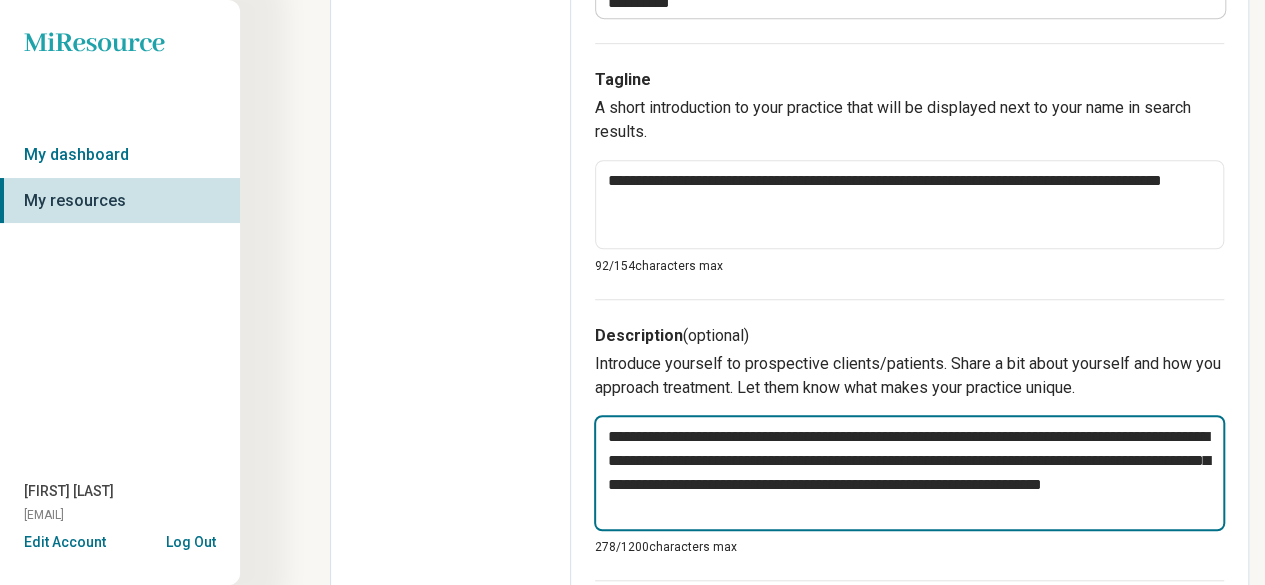 type on "**********" 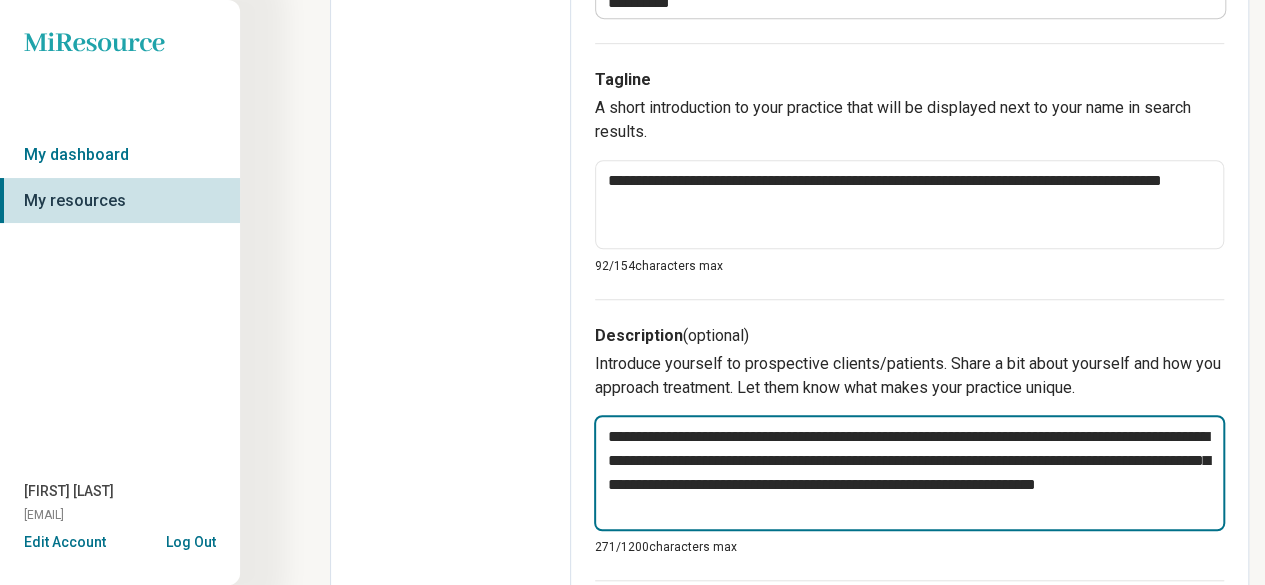 type on "**********" 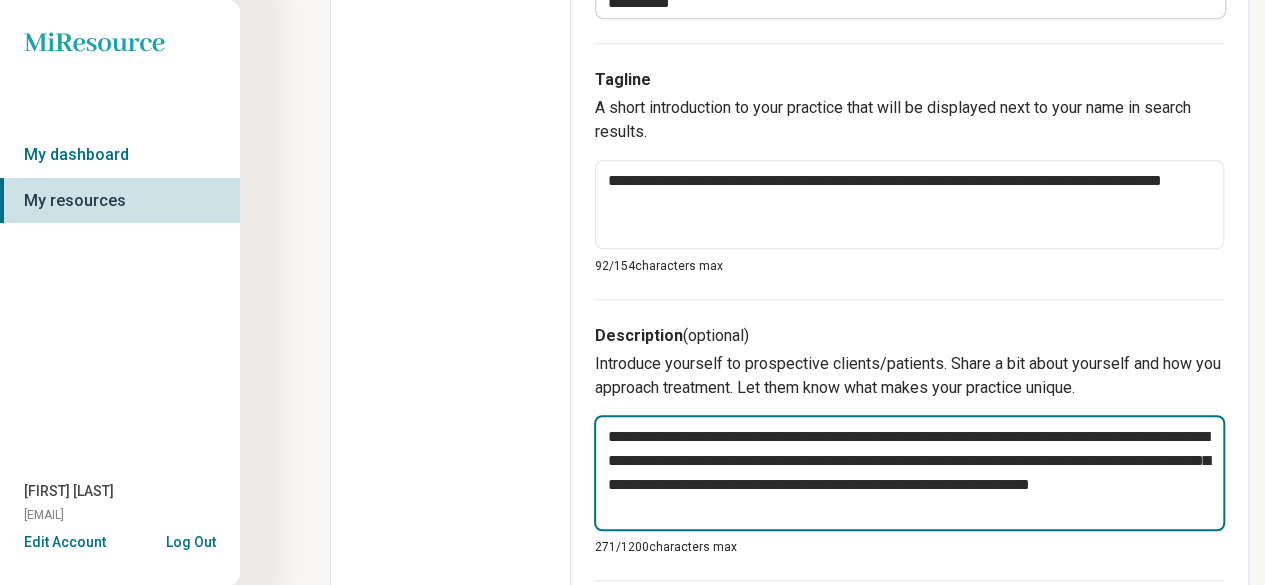 type on "**********" 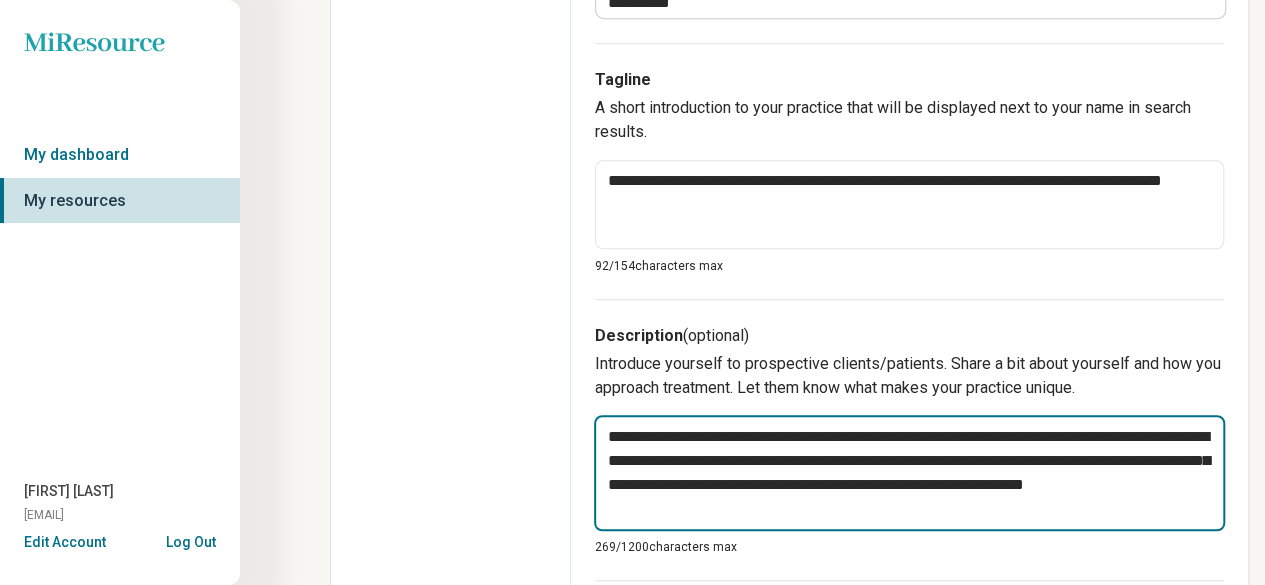 type on "**********" 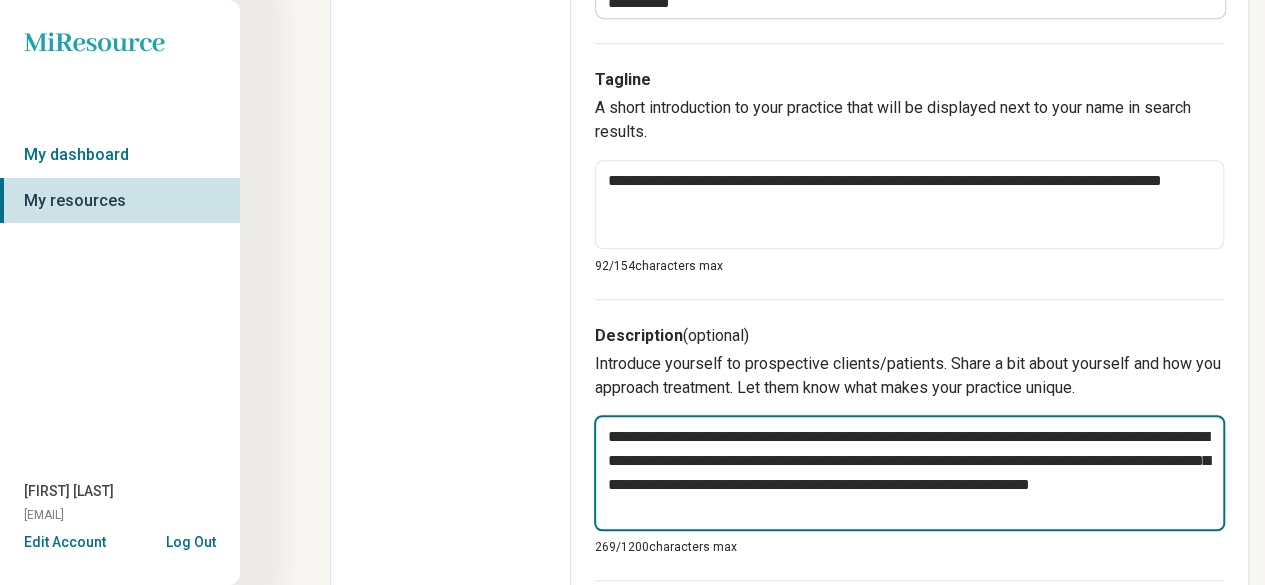 type on "**********" 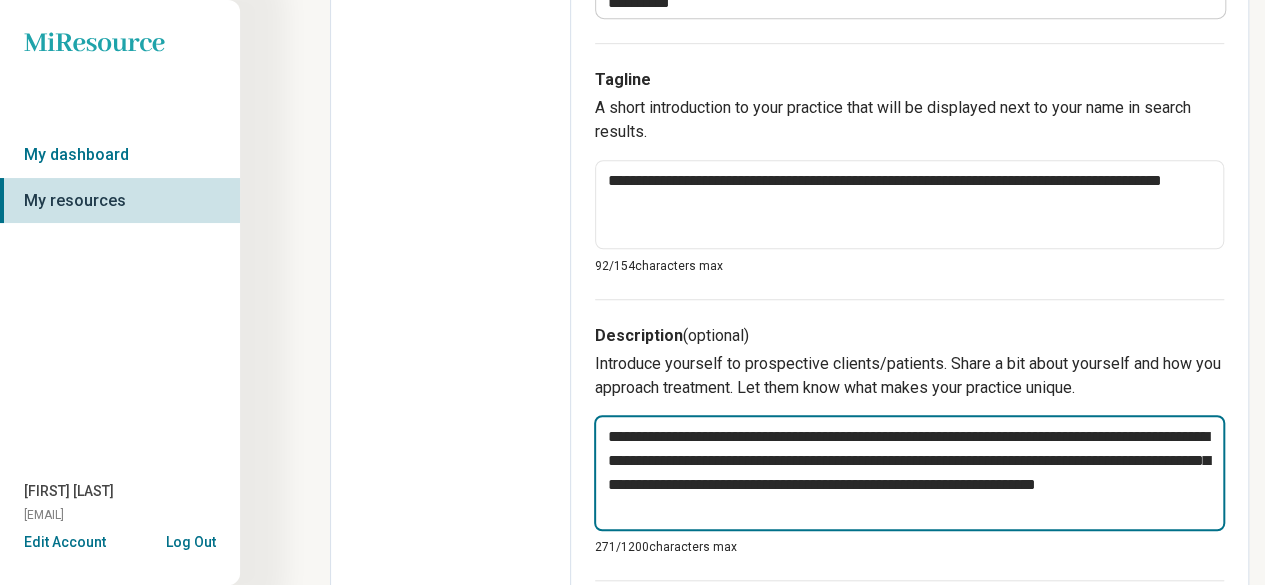 type on "**********" 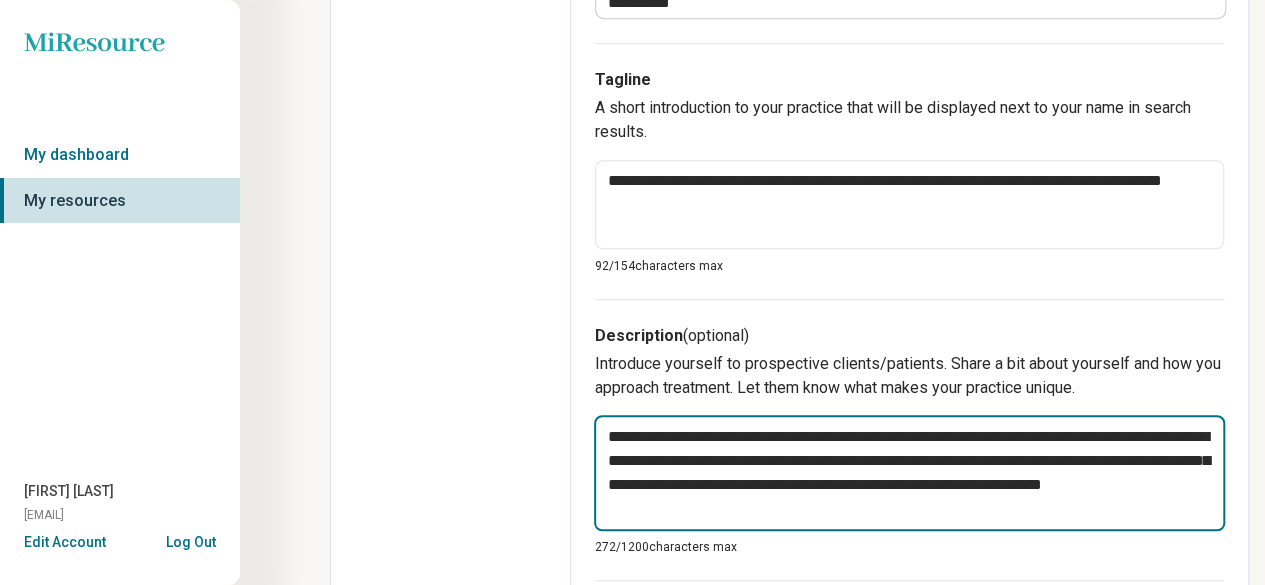 type on "**********" 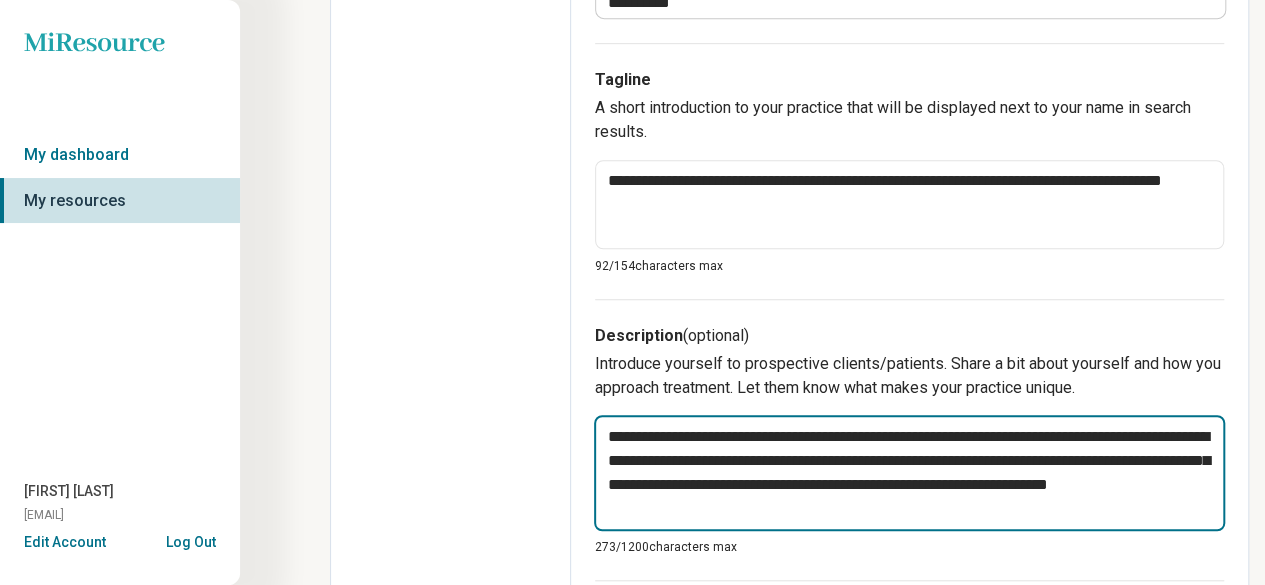 type on "**********" 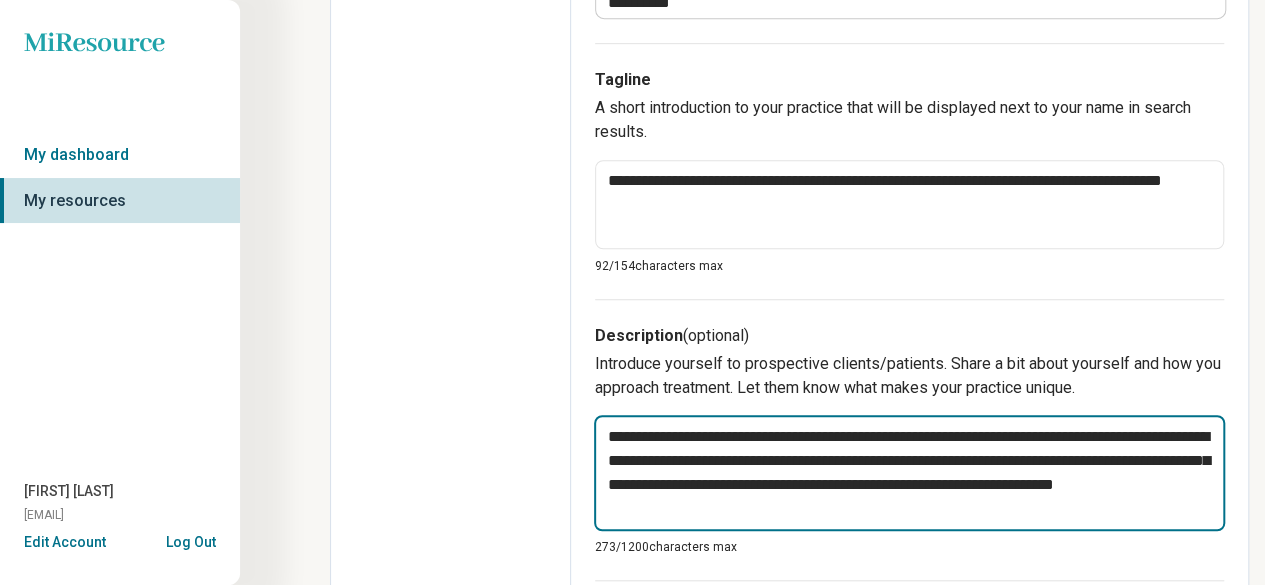 type on "**********" 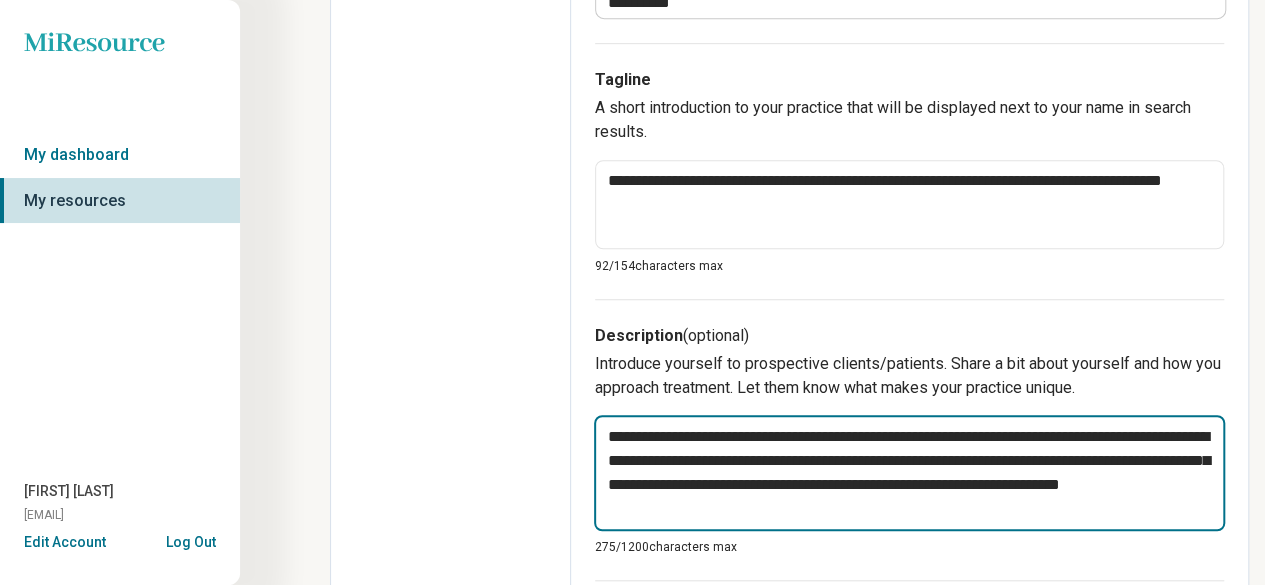 type on "**********" 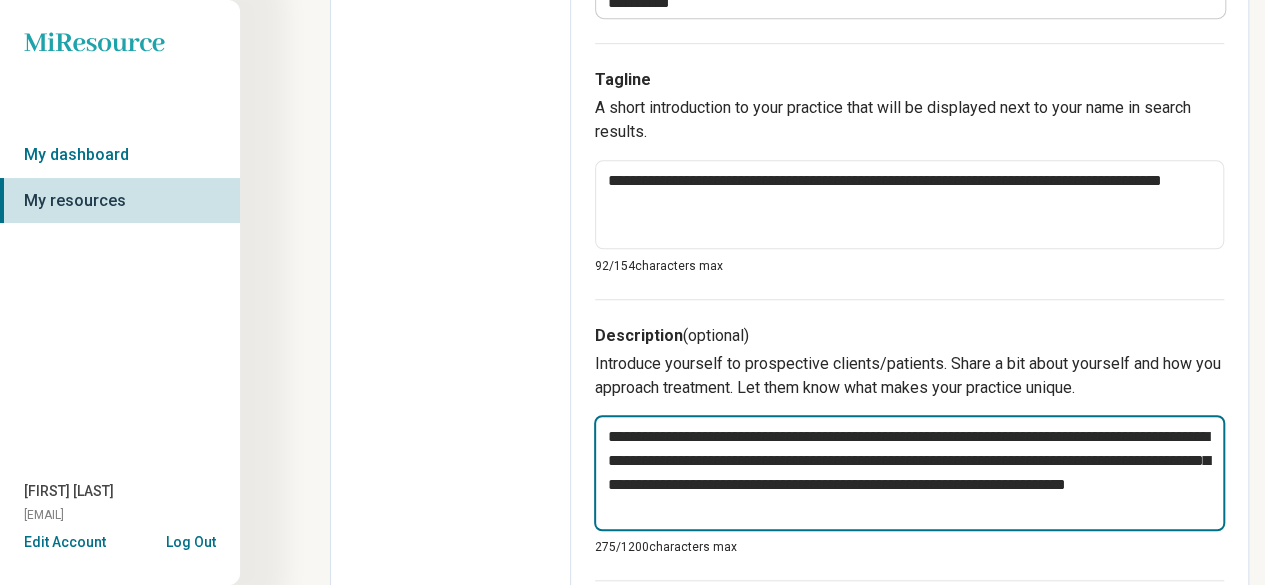 type on "**********" 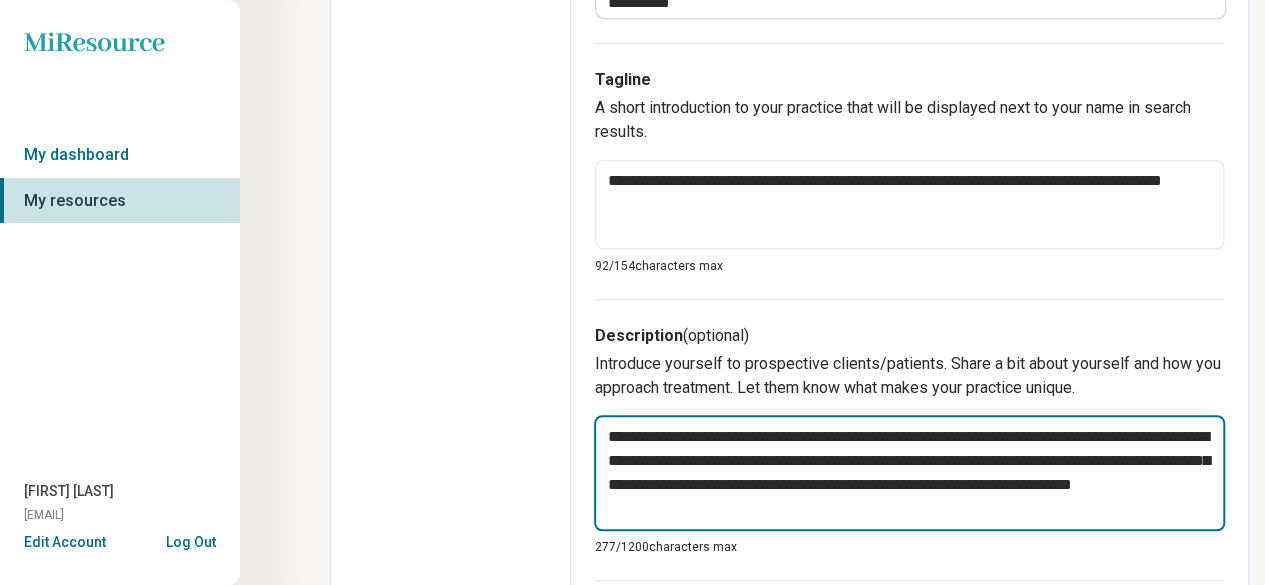type on "**********" 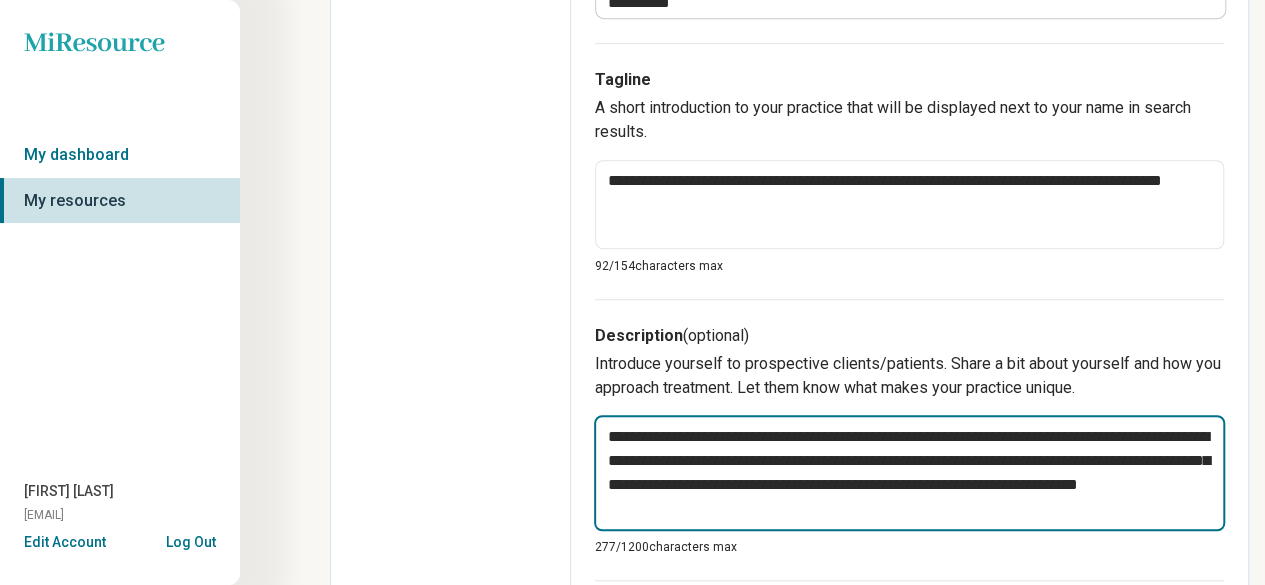 type on "**********" 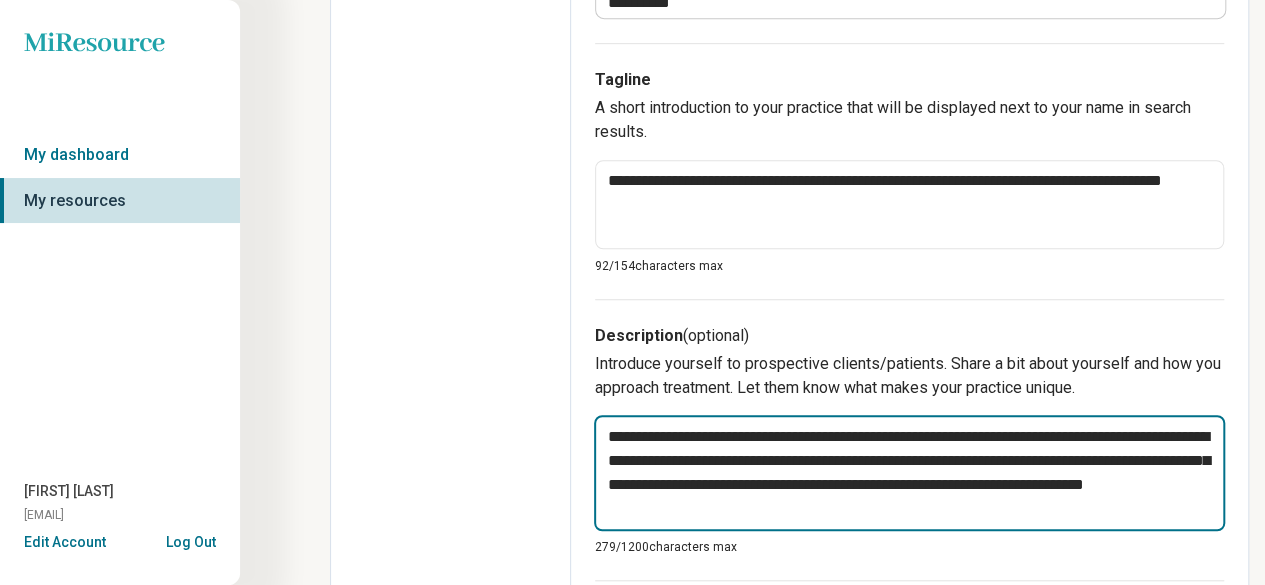 type on "**********" 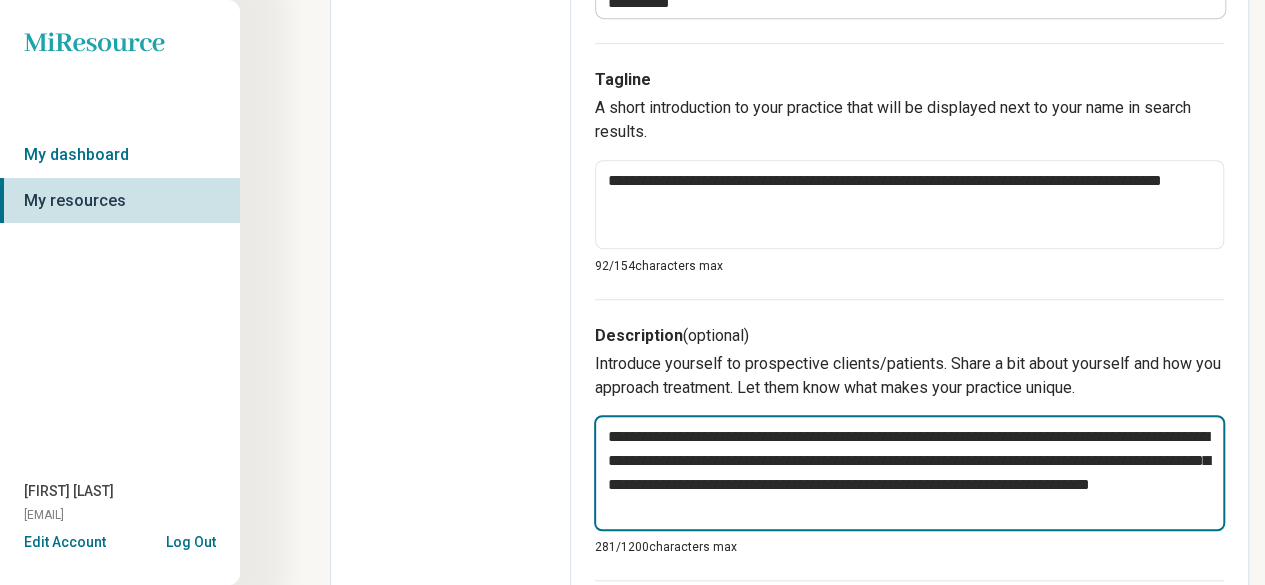 type on "**********" 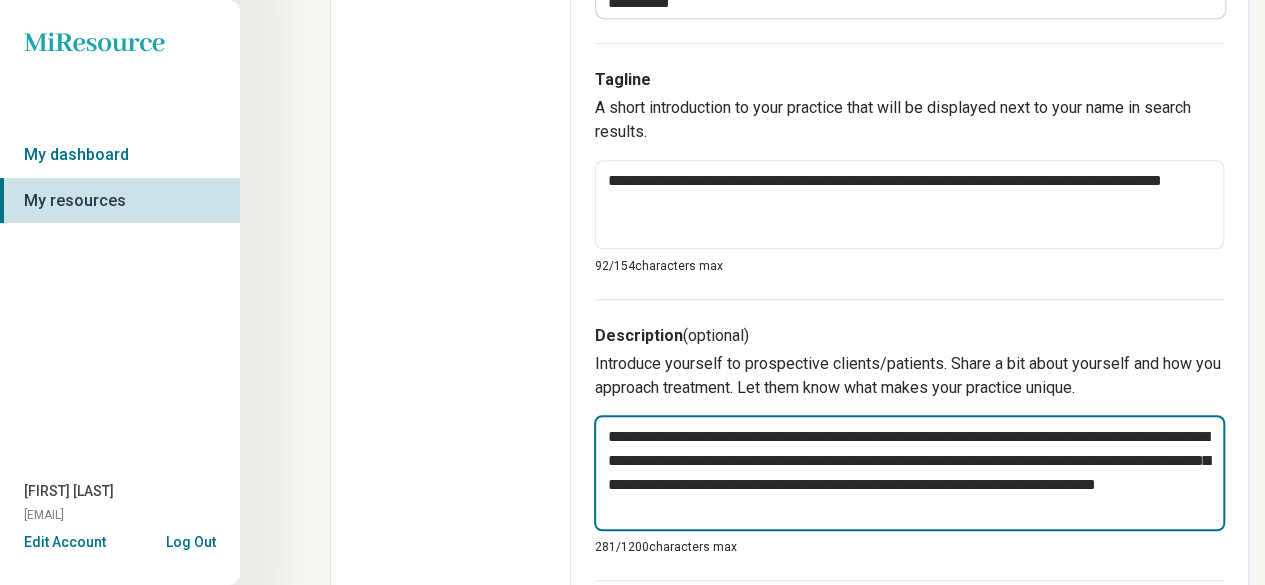 type on "**********" 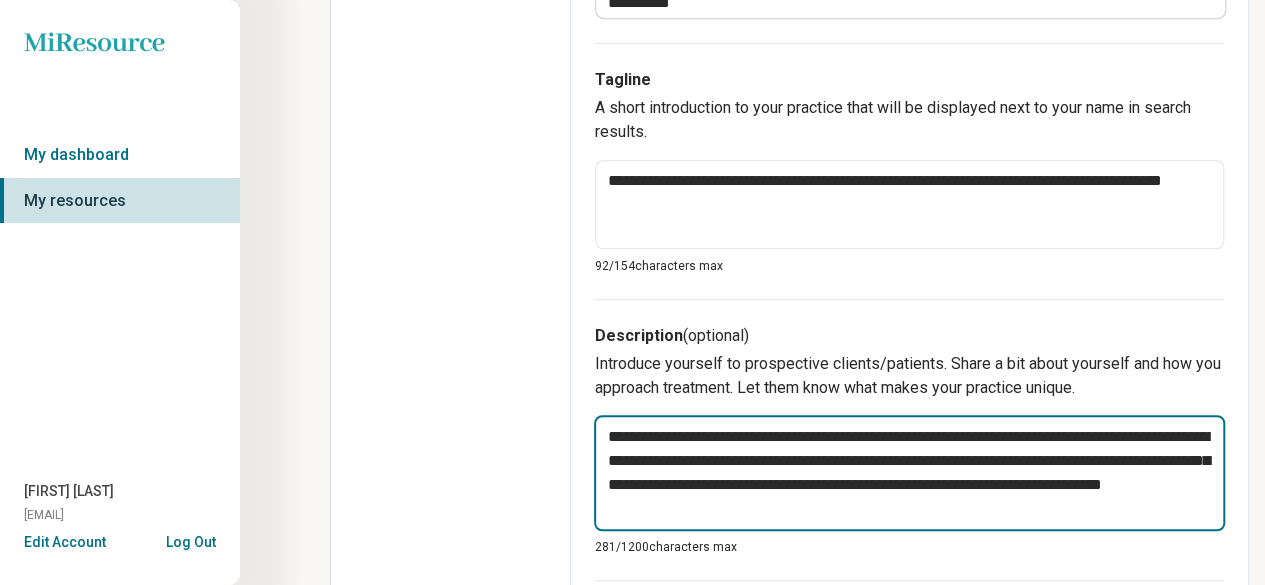 type on "*" 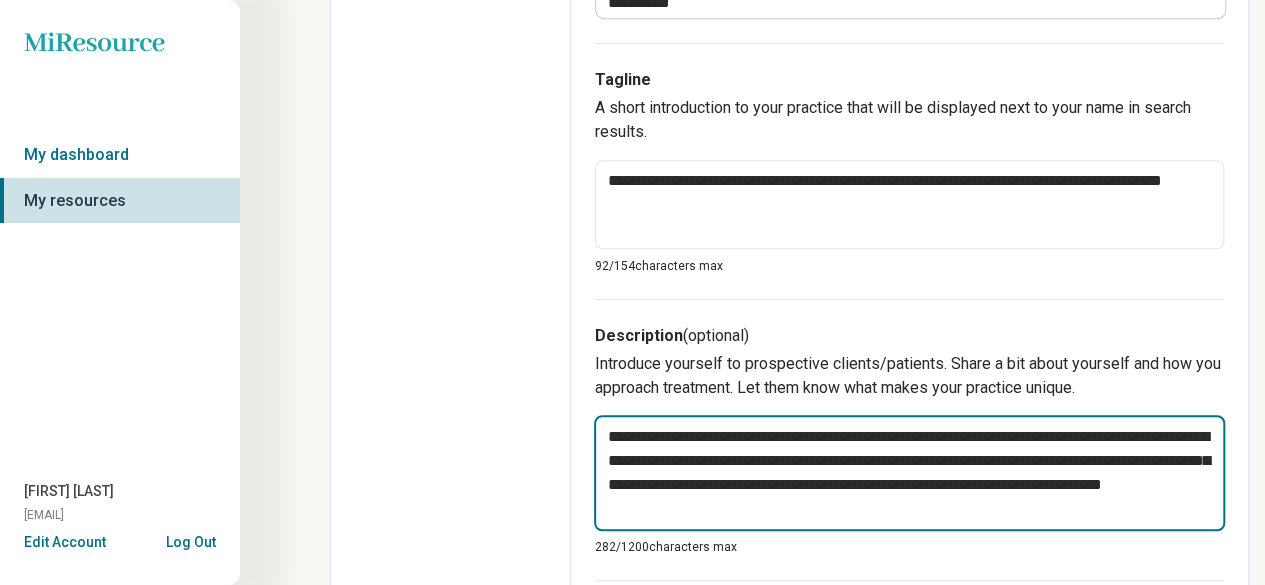type on "**********" 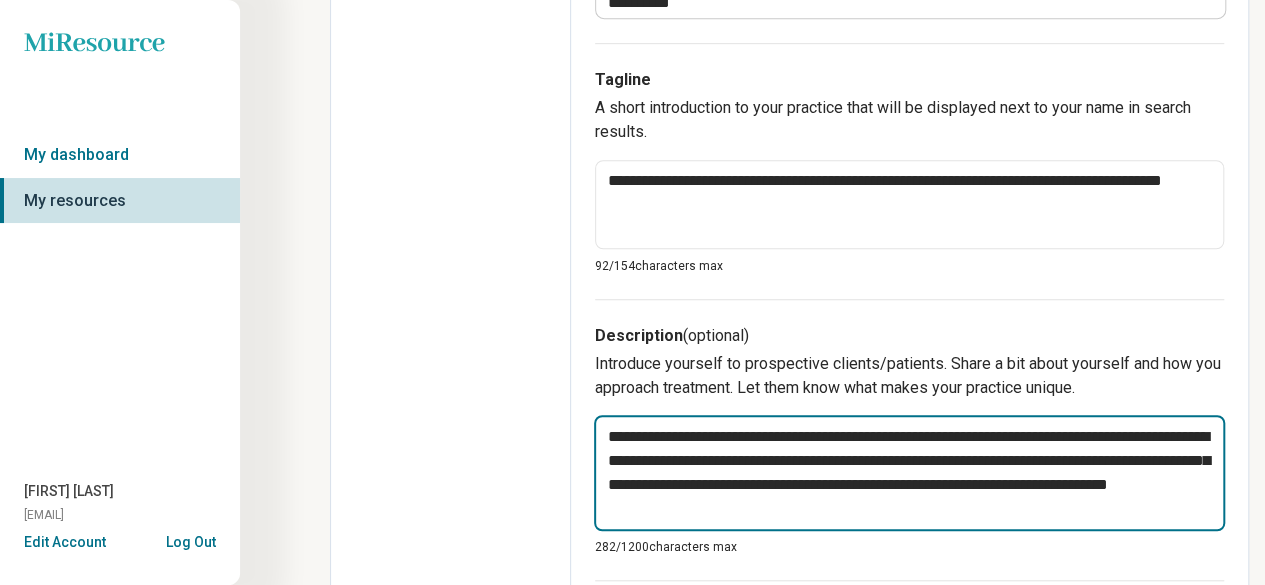 type on "**********" 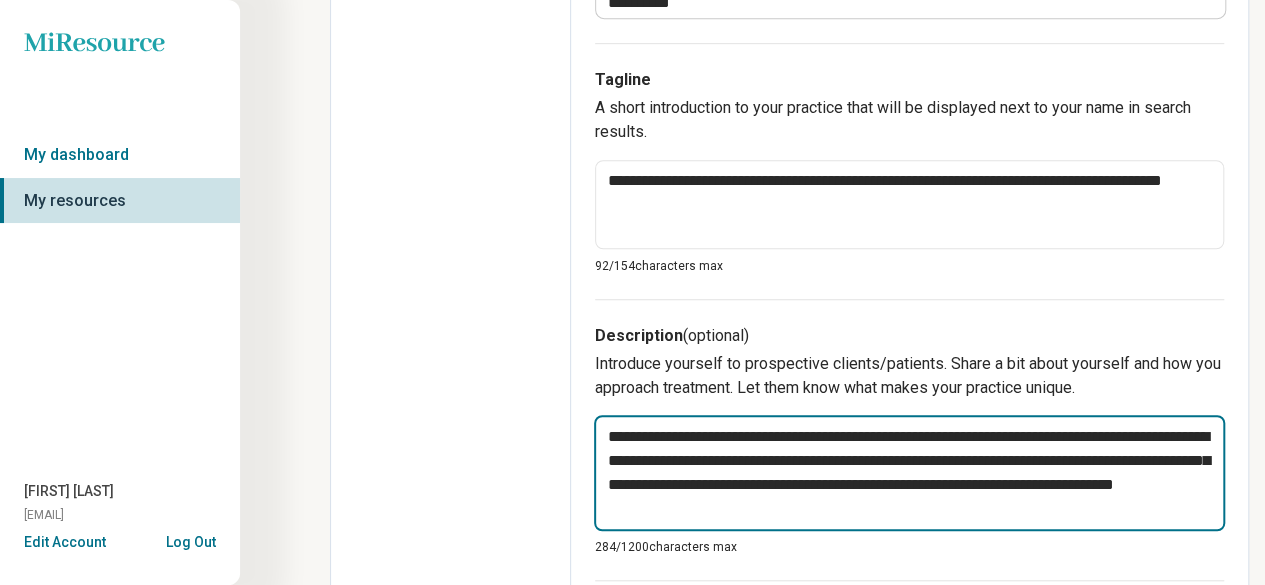 type on "**********" 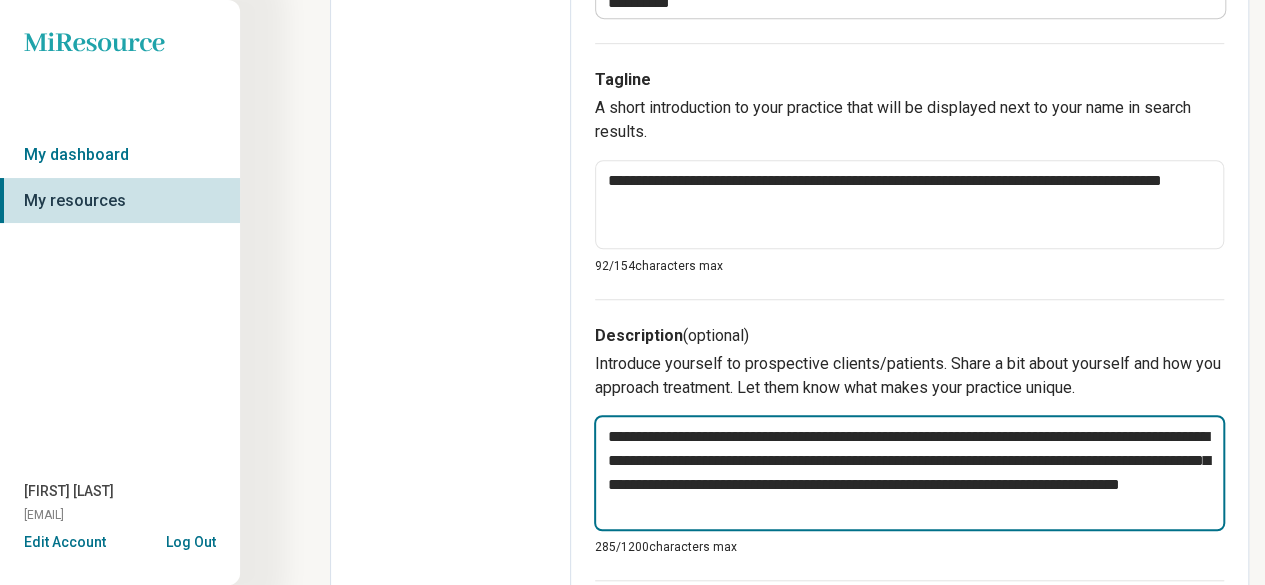 type on "**********" 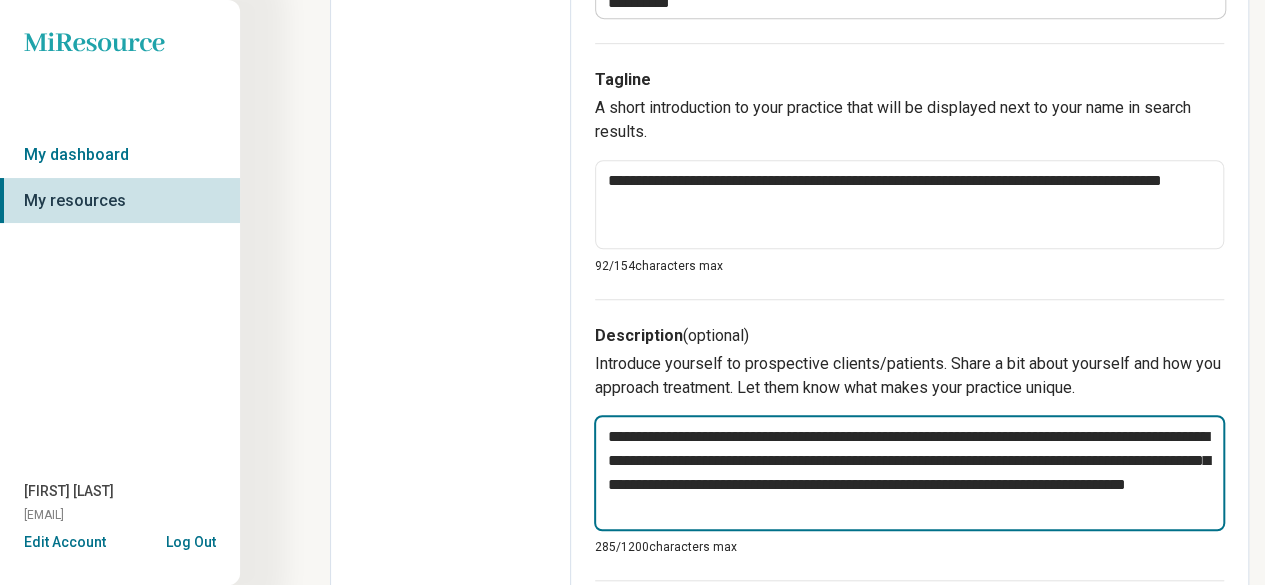 type on "**********" 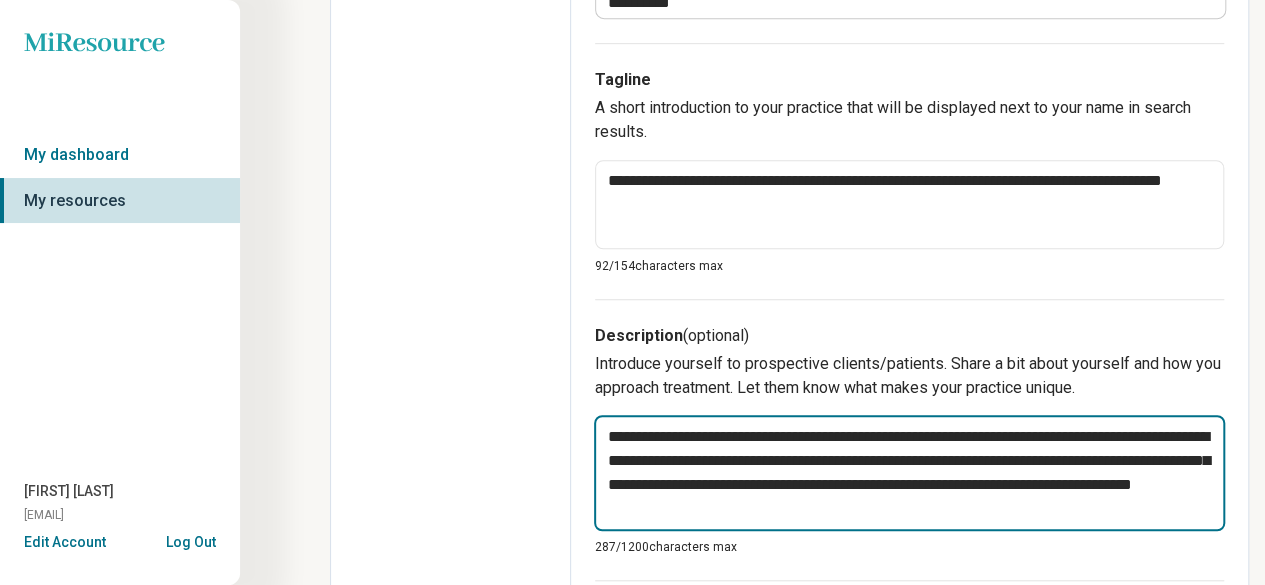 type on "**********" 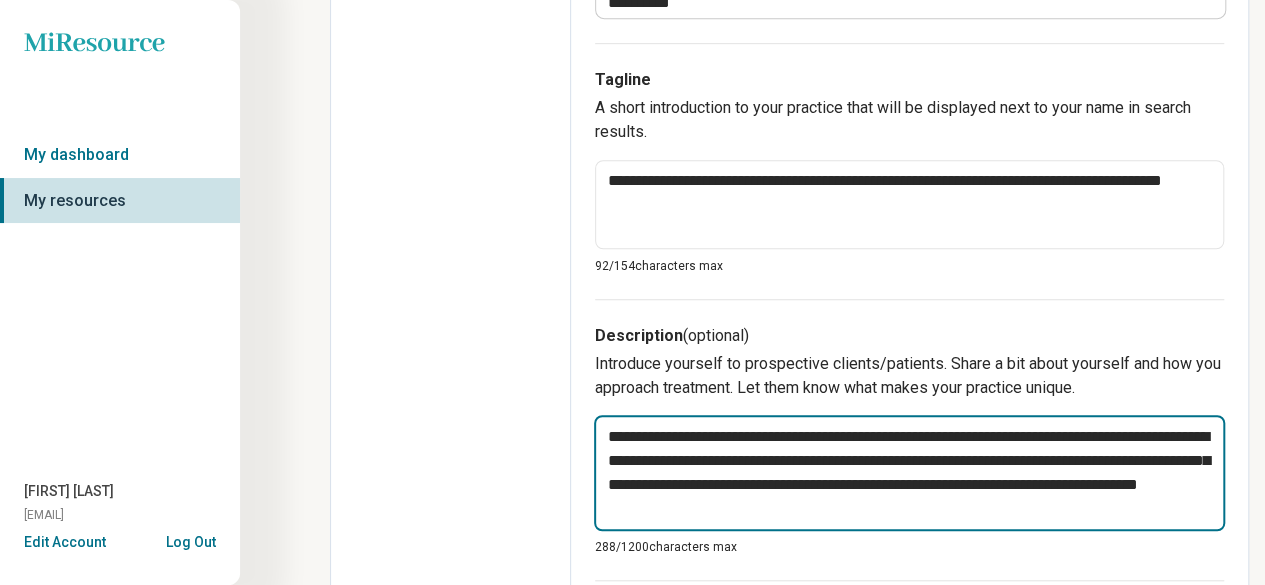 type on "**********" 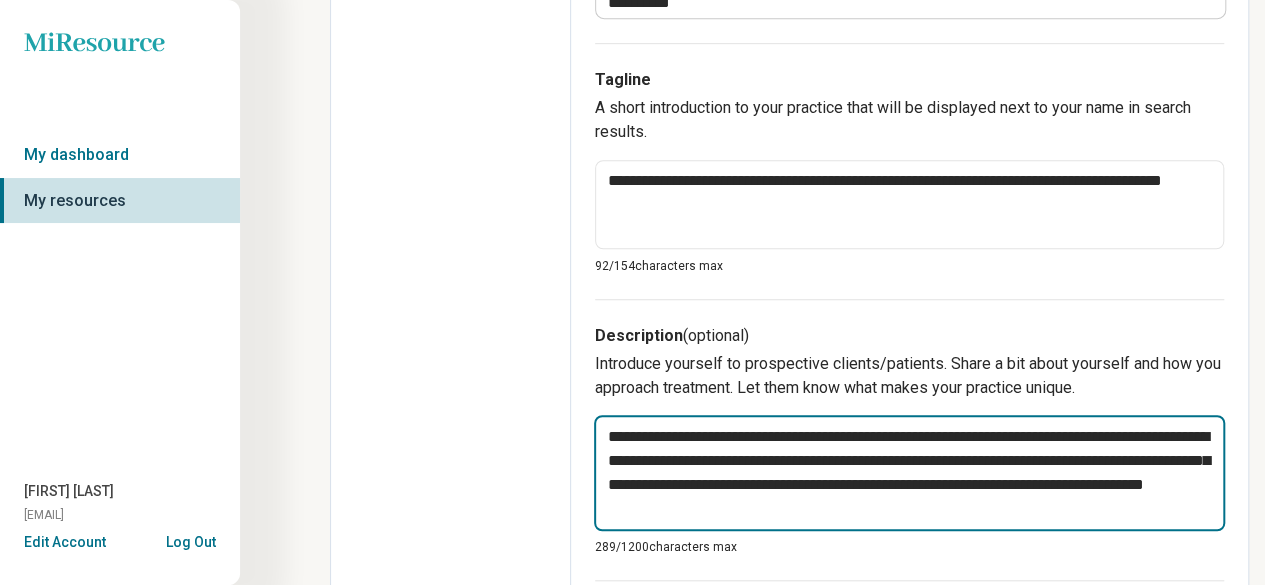 type on "**********" 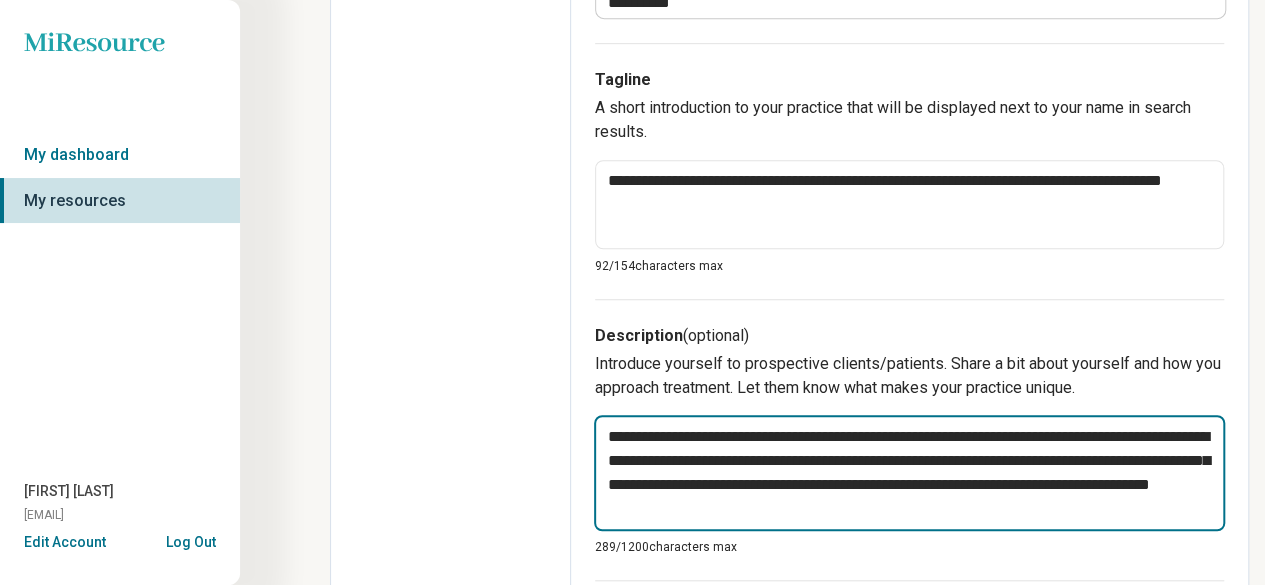 type on "**********" 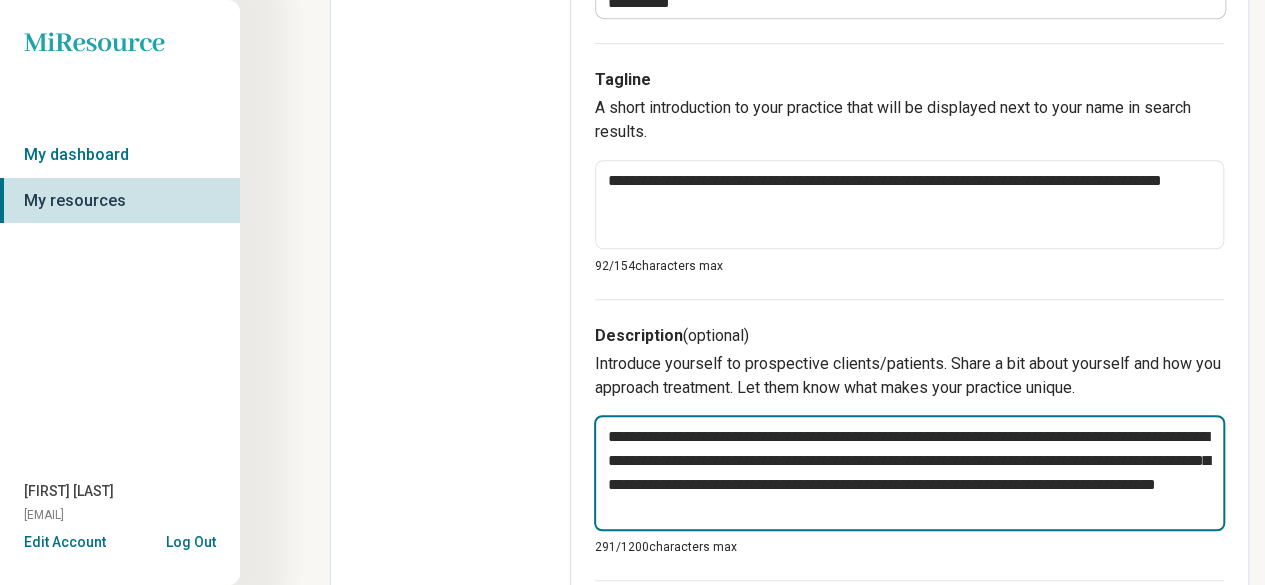 type on "**********" 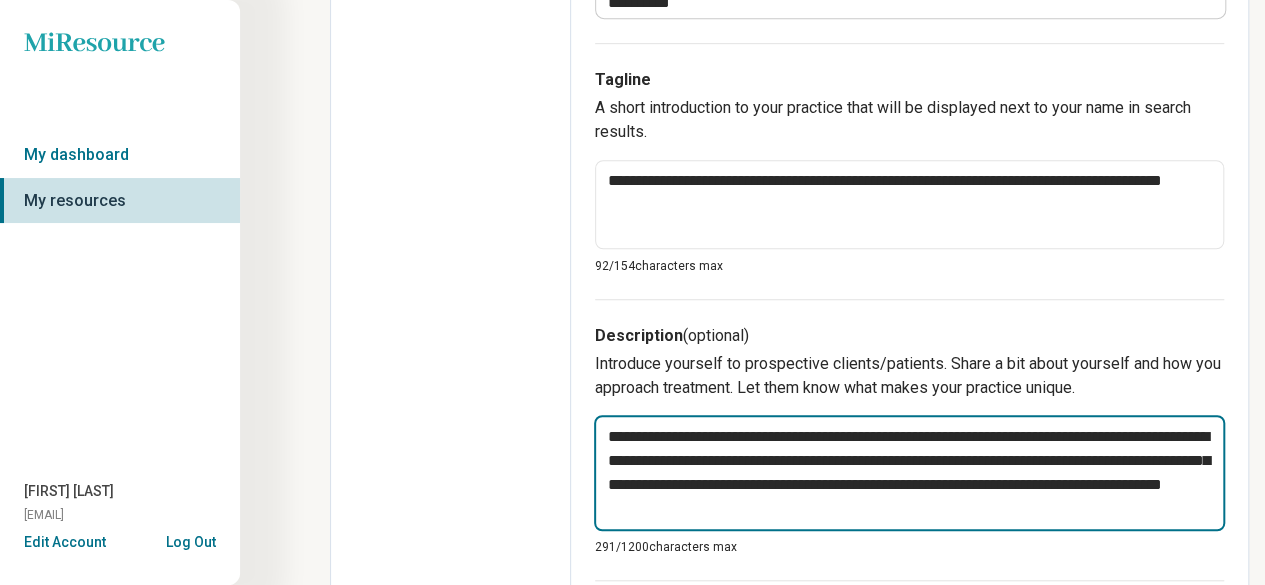 type on "*" 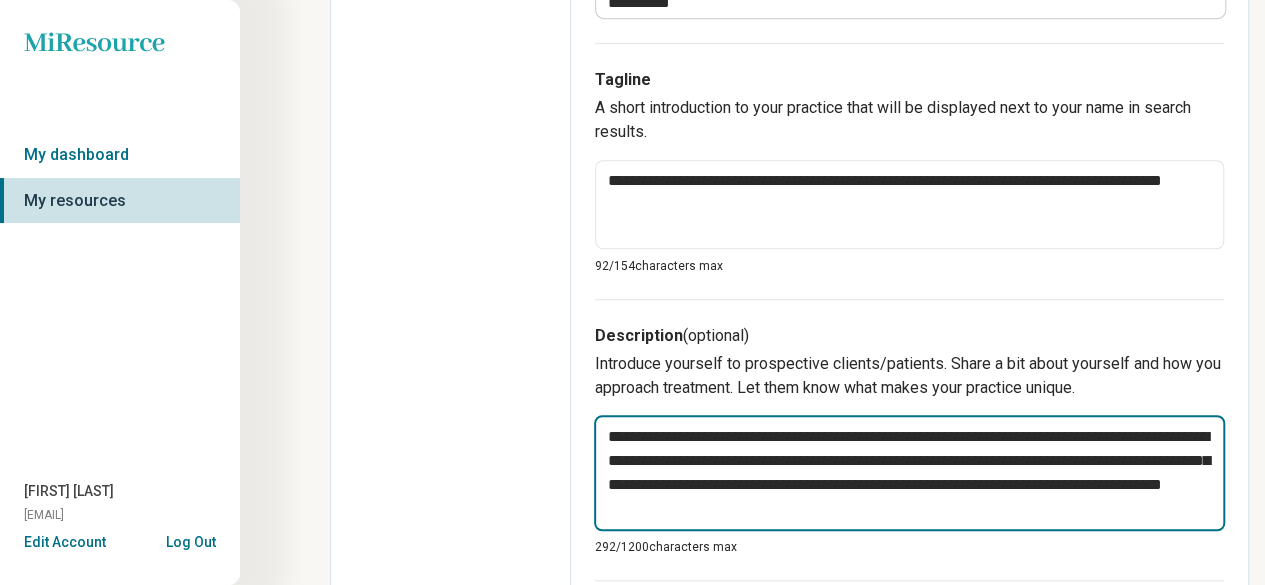 type on "**********" 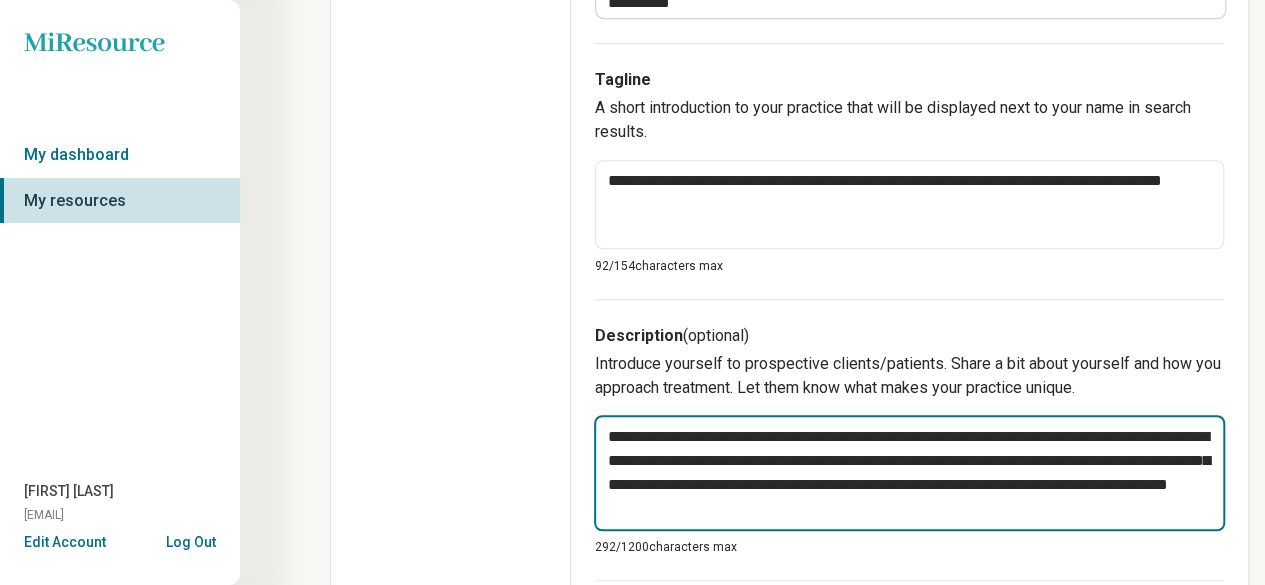 type on "**********" 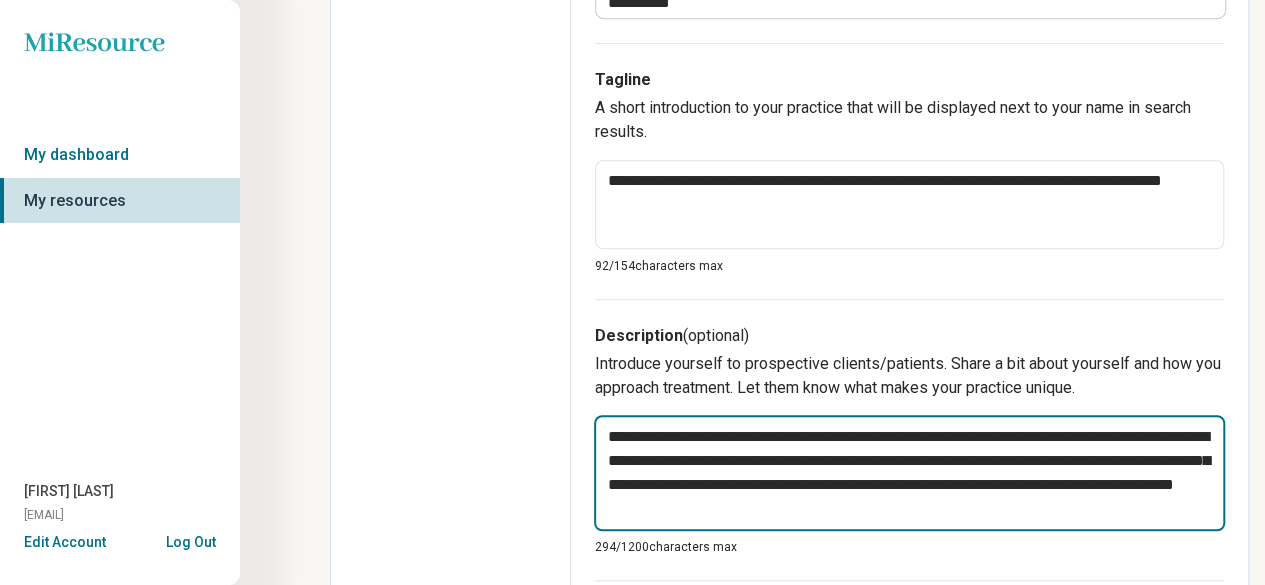 type on "**********" 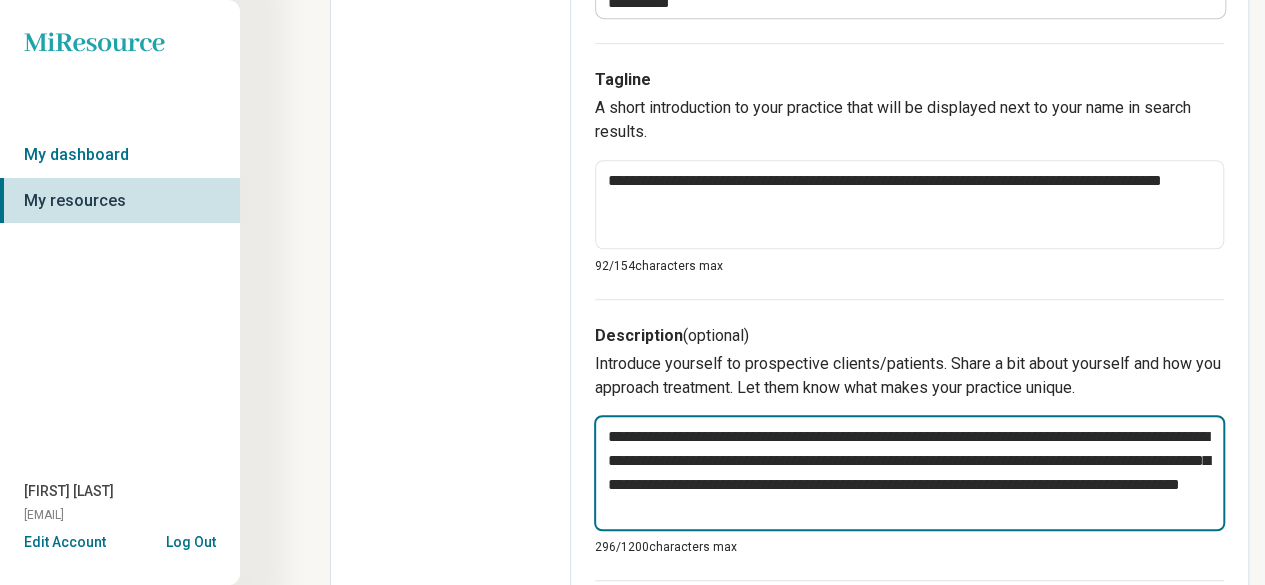 type on "**********" 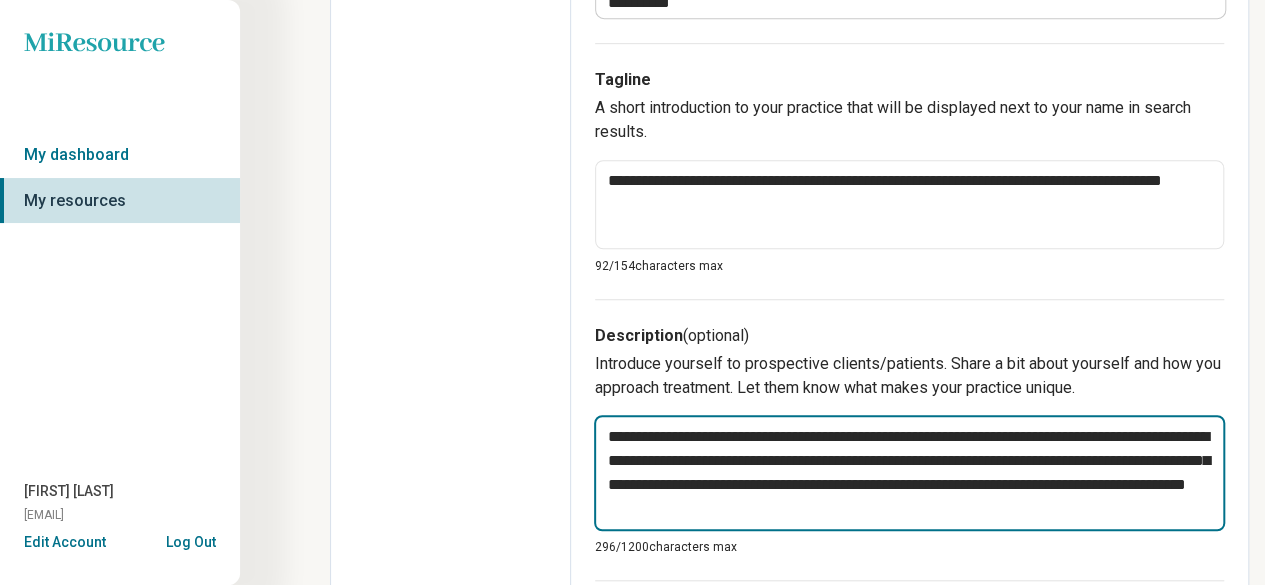 type on "**********" 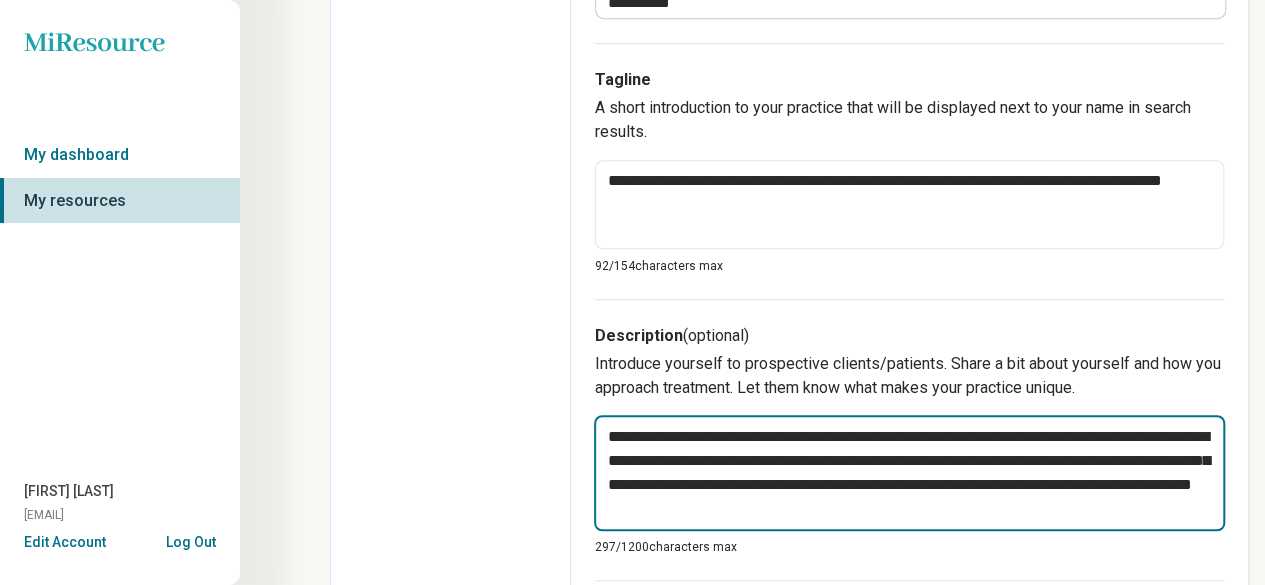 type on "**********" 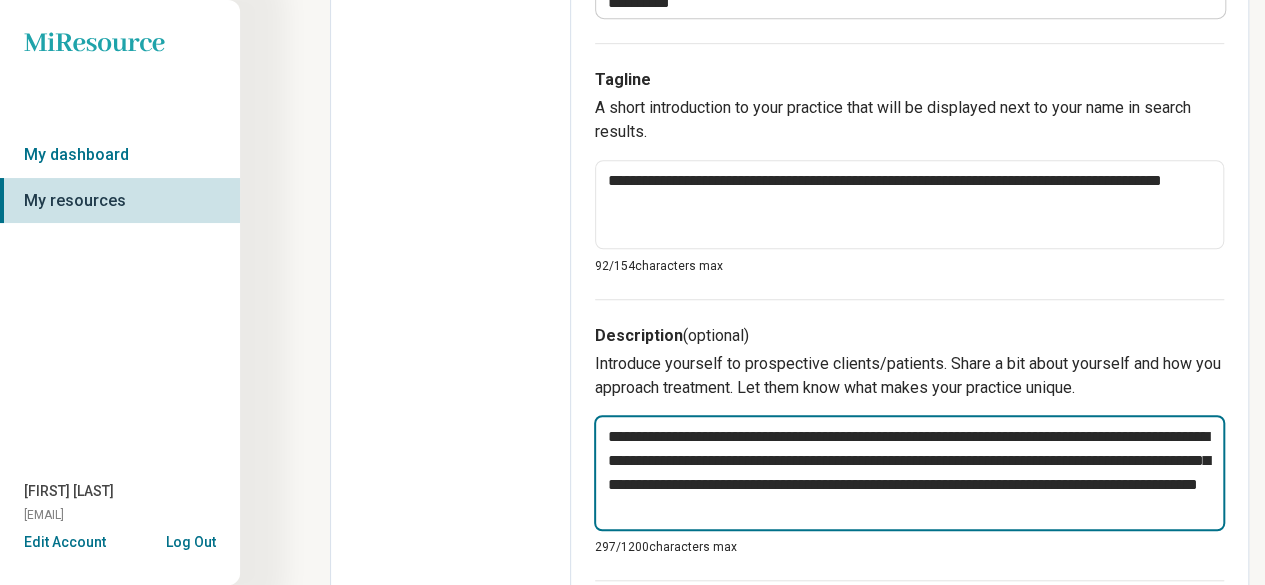 type on "**********" 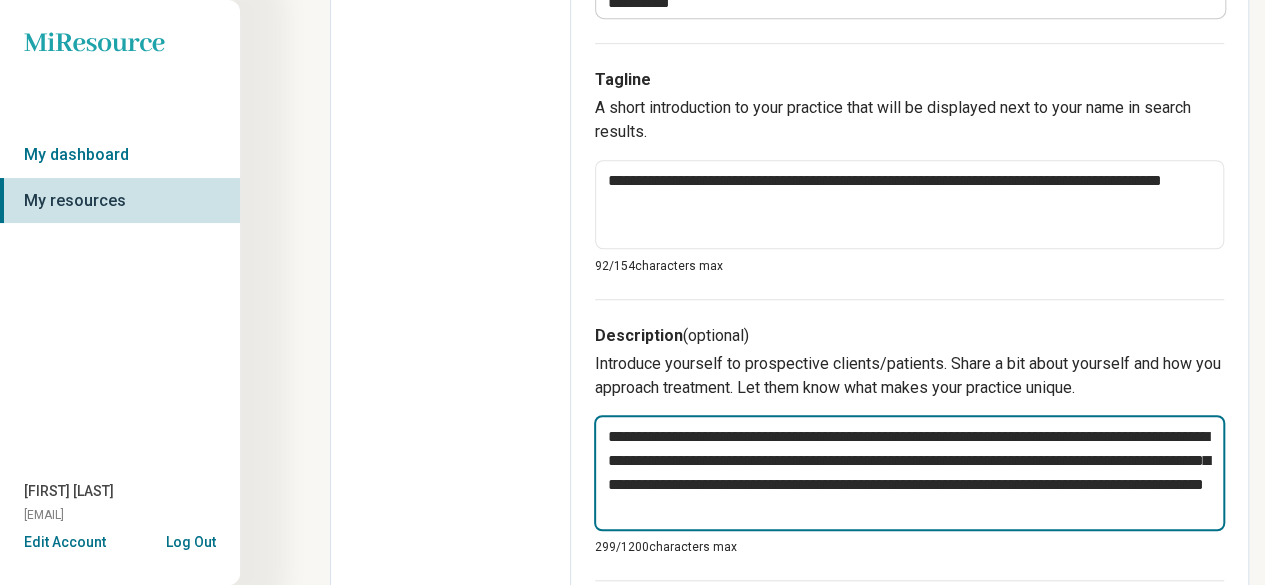 type on "**********" 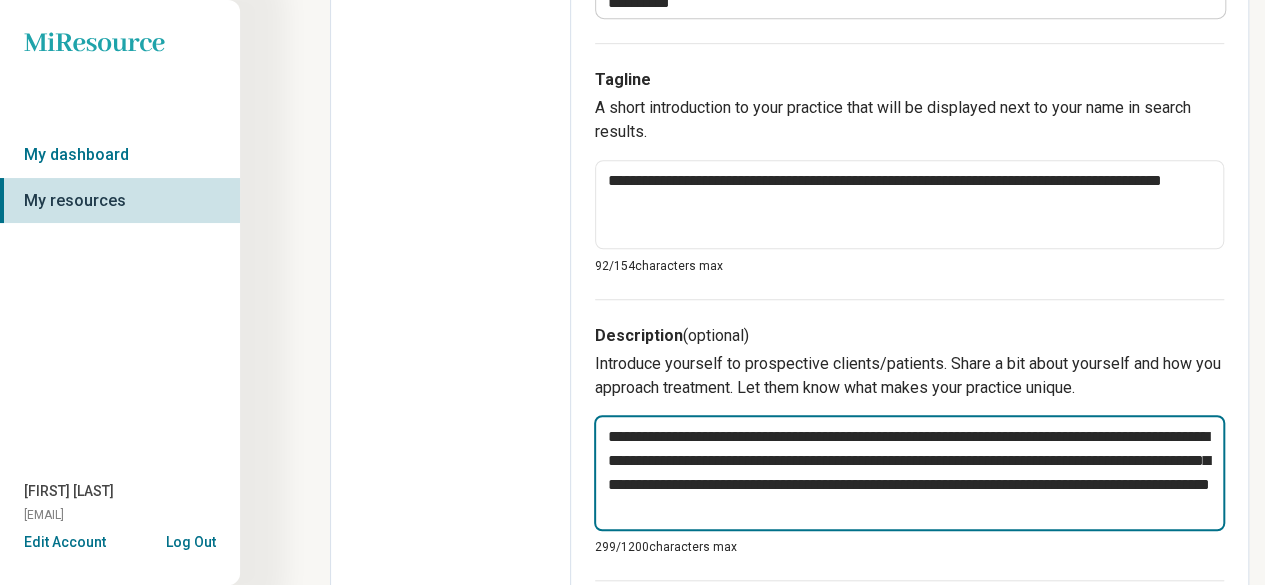 type on "**********" 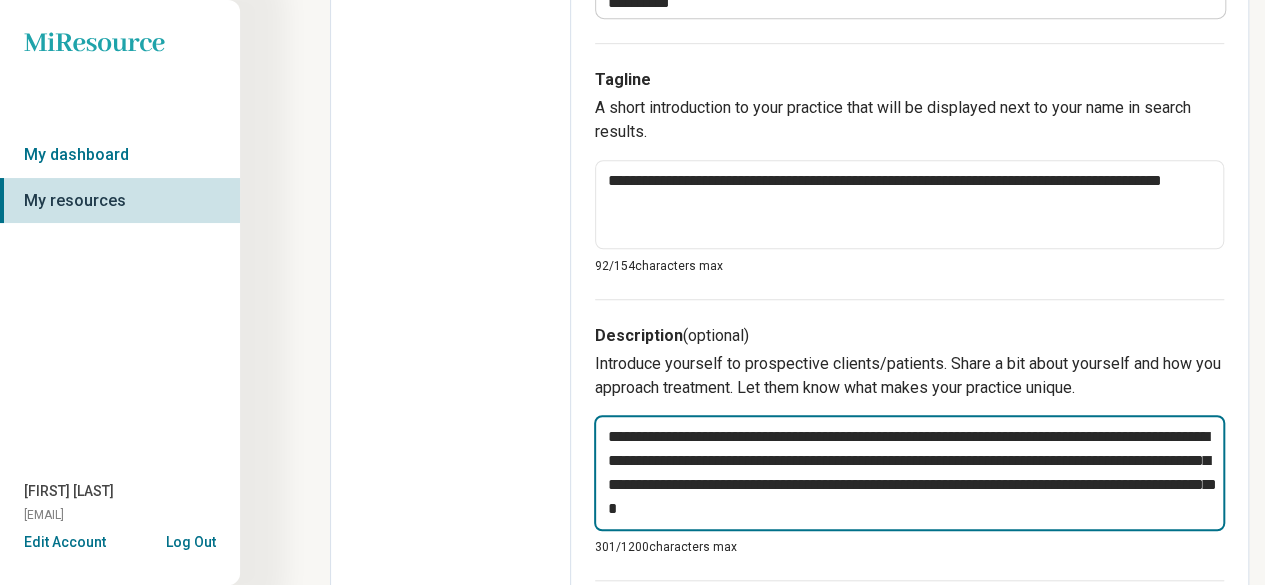 type on "**********" 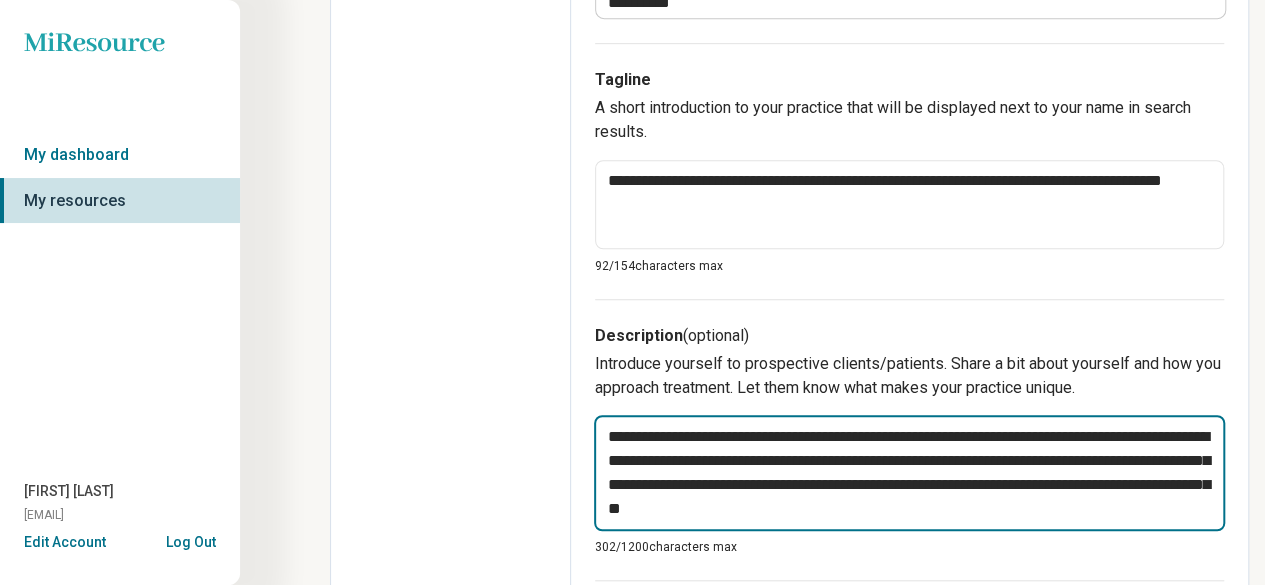 type on "**********" 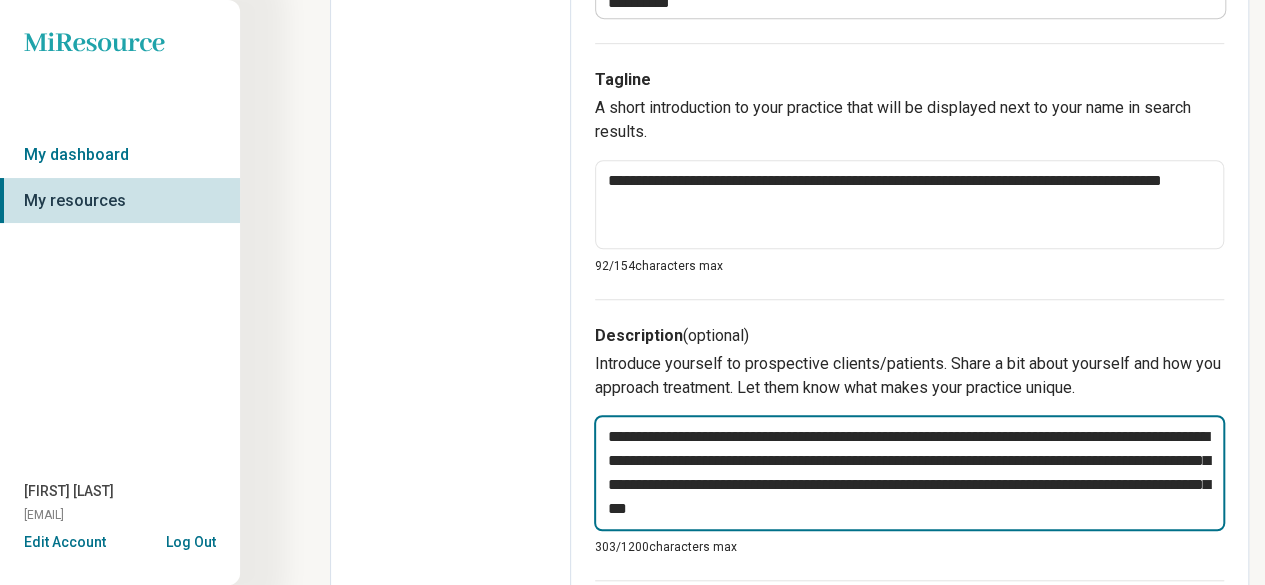 type on "**********" 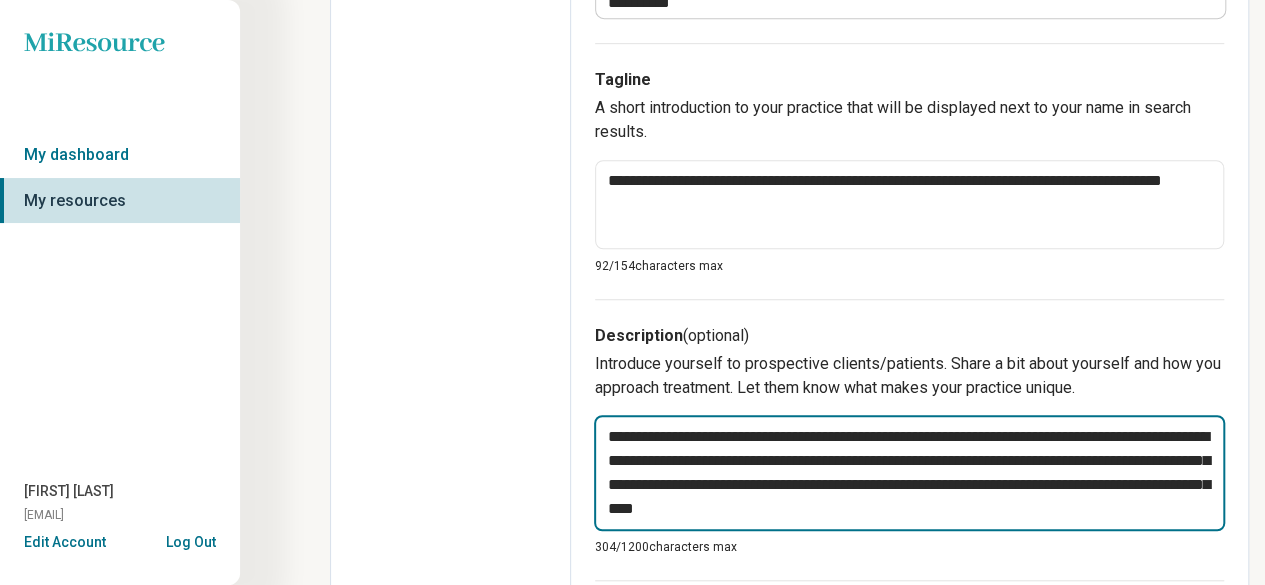 type on "**********" 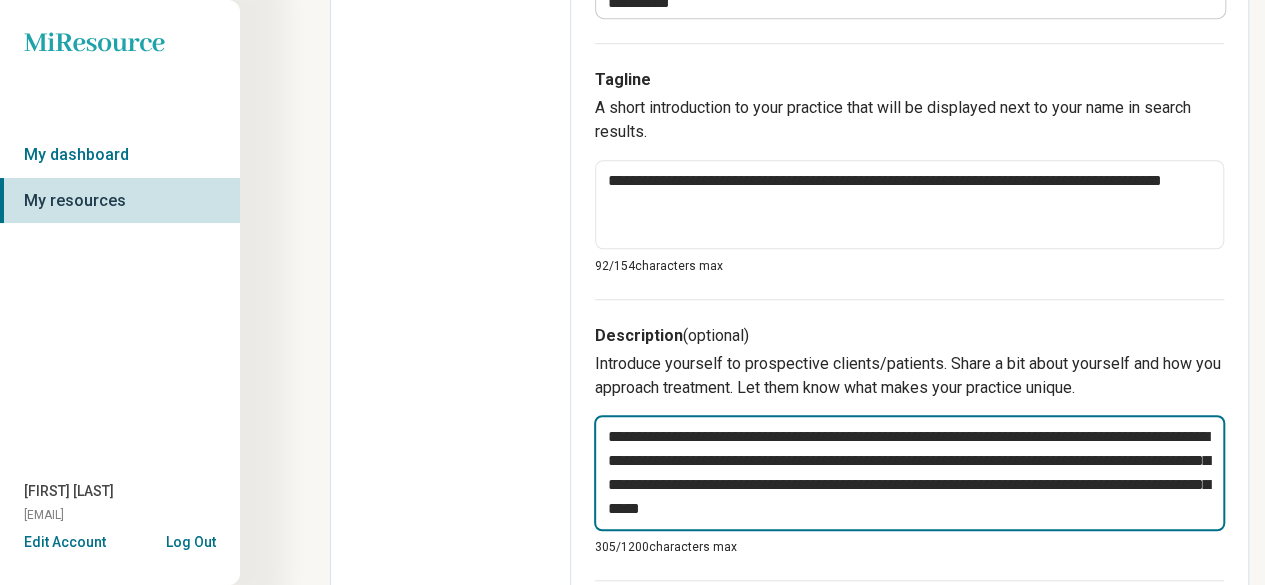 type on "**********" 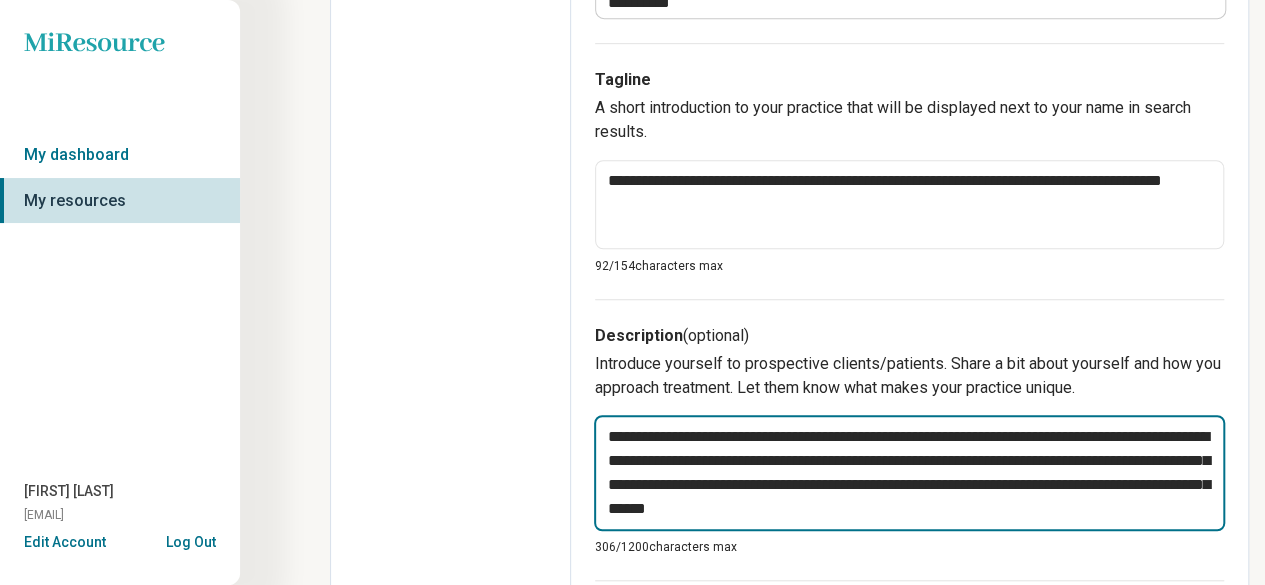type on "**********" 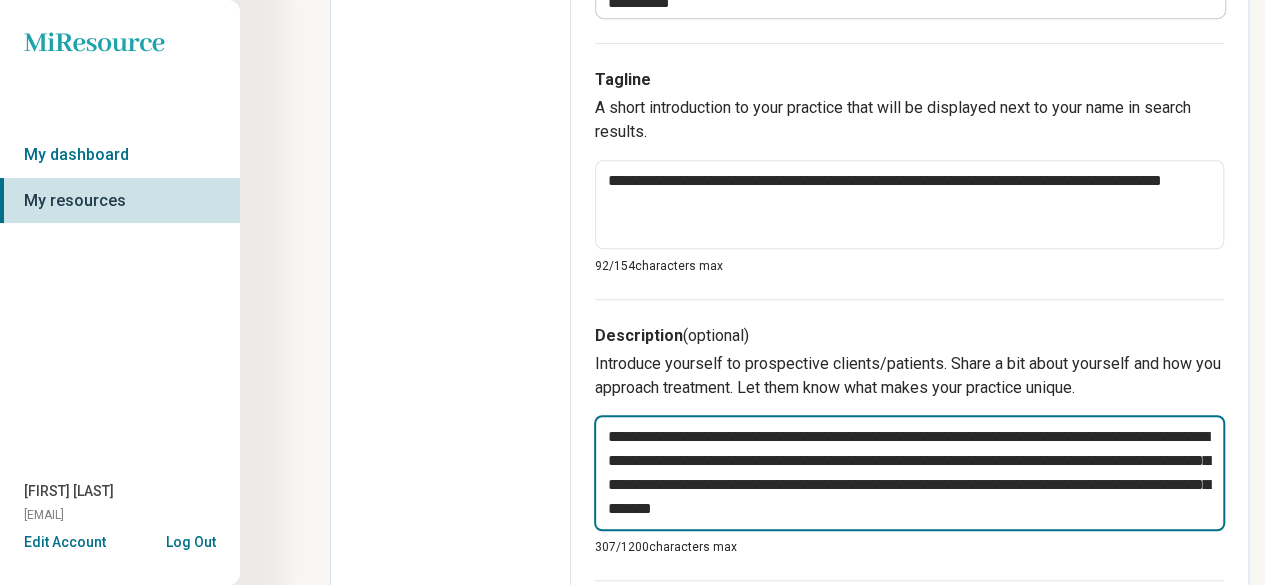 type on "**********" 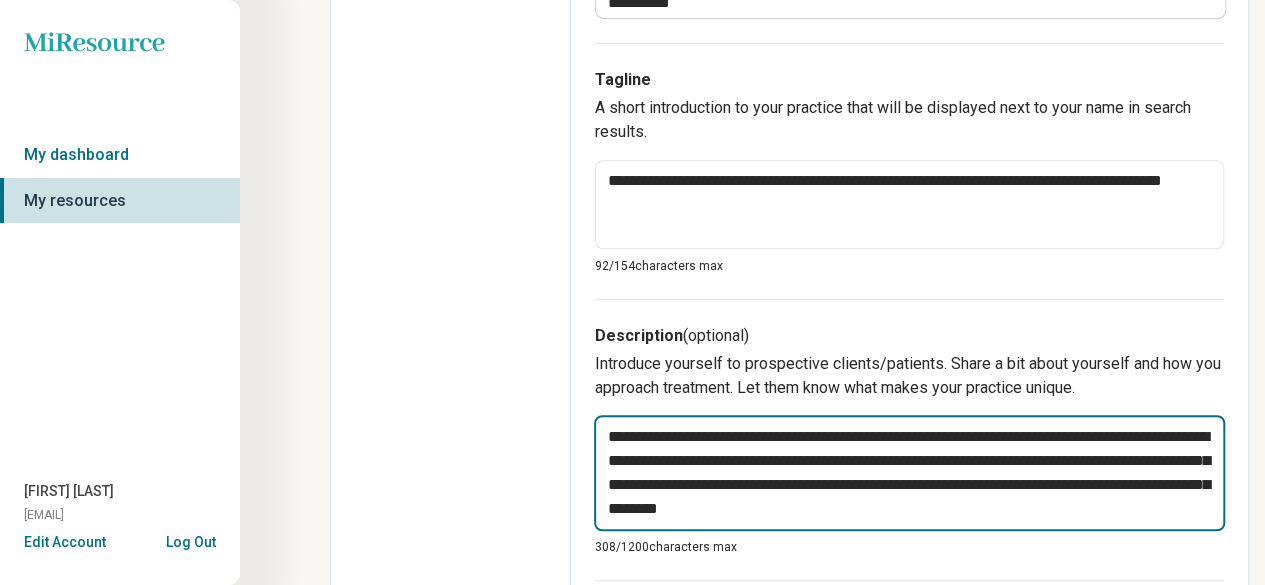 type on "**********" 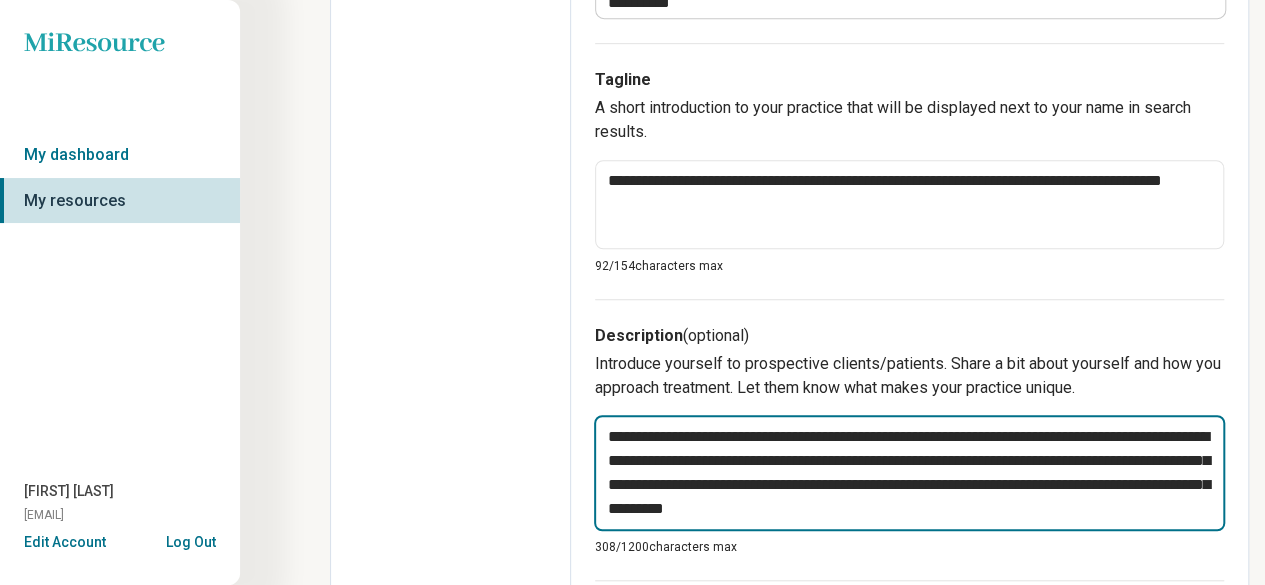 type on "**********" 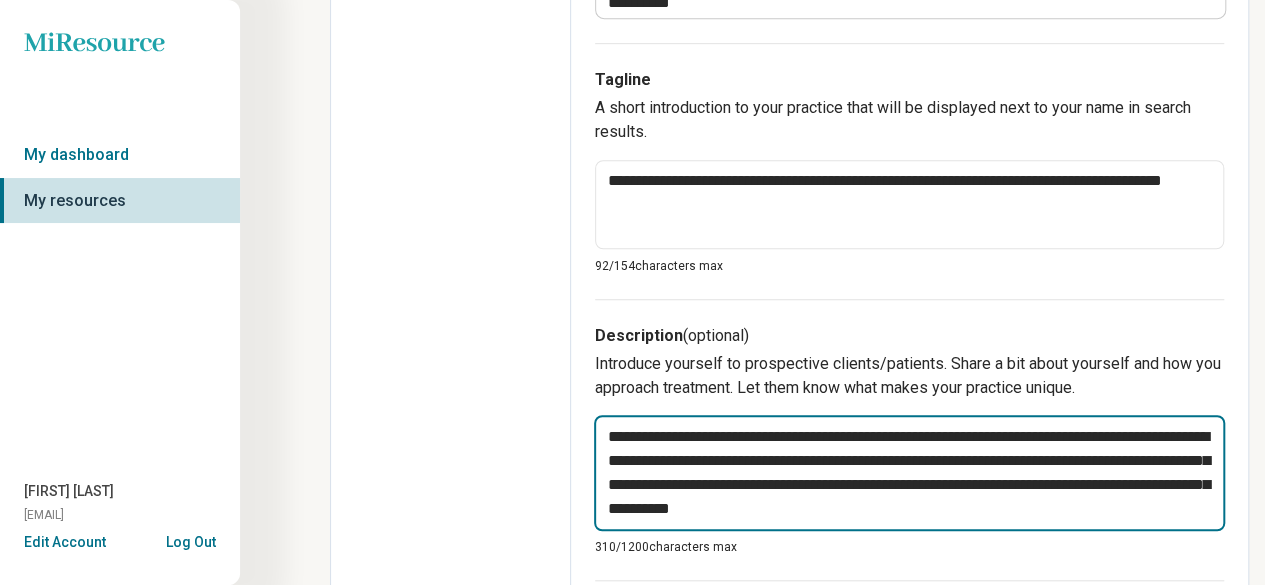 type on "**********" 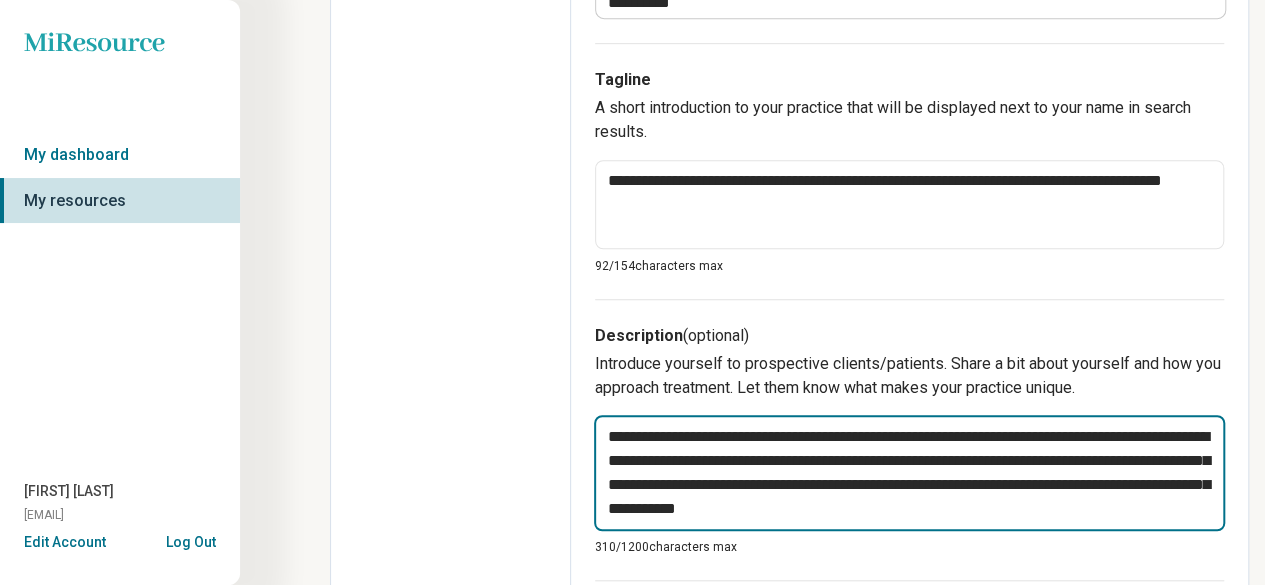 type on "**********" 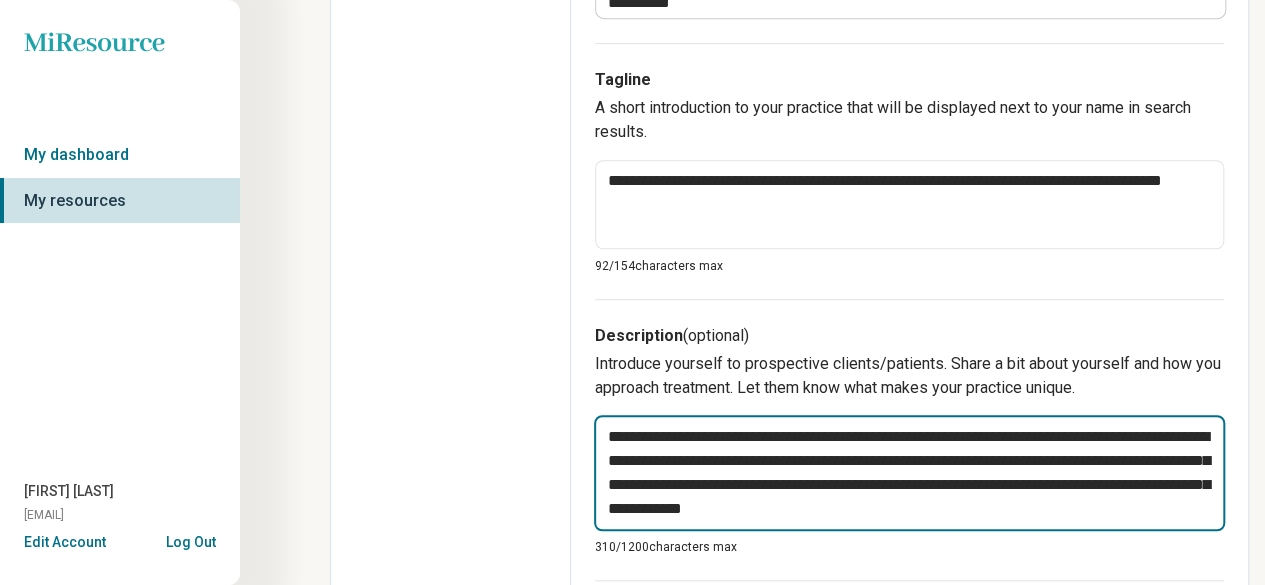 type on "**********" 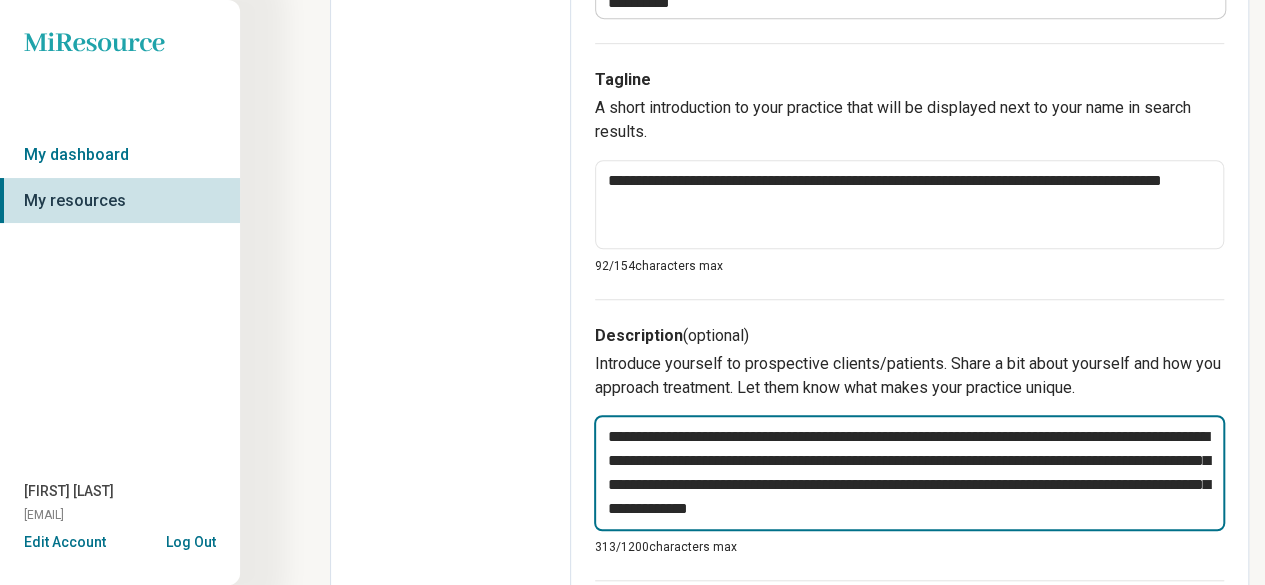 type on "**********" 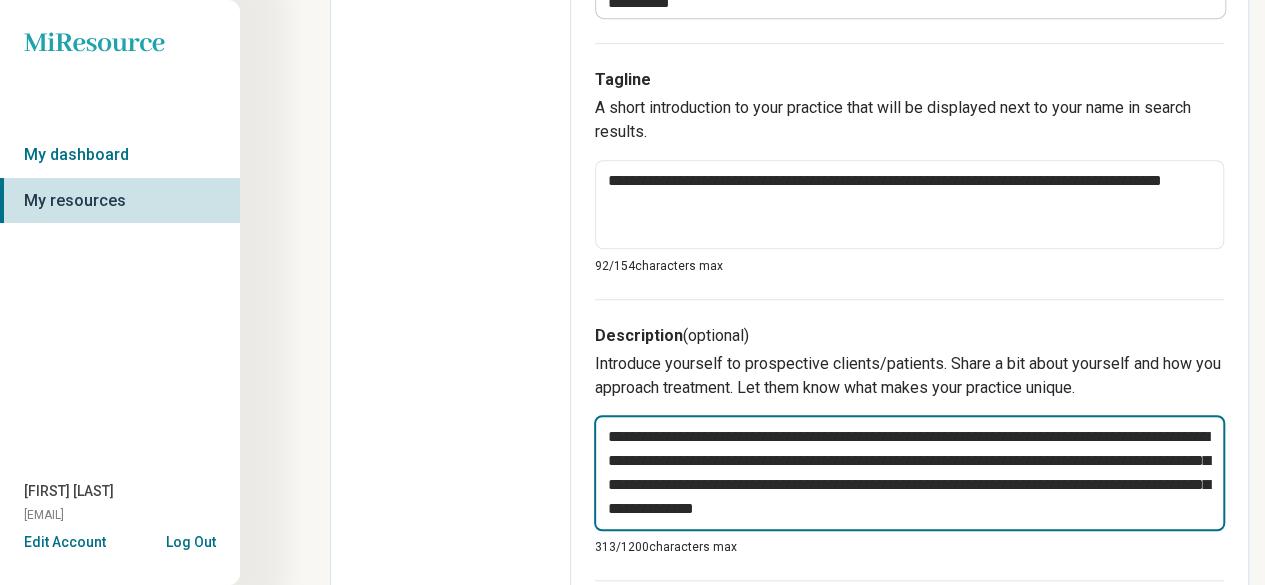 type on "**********" 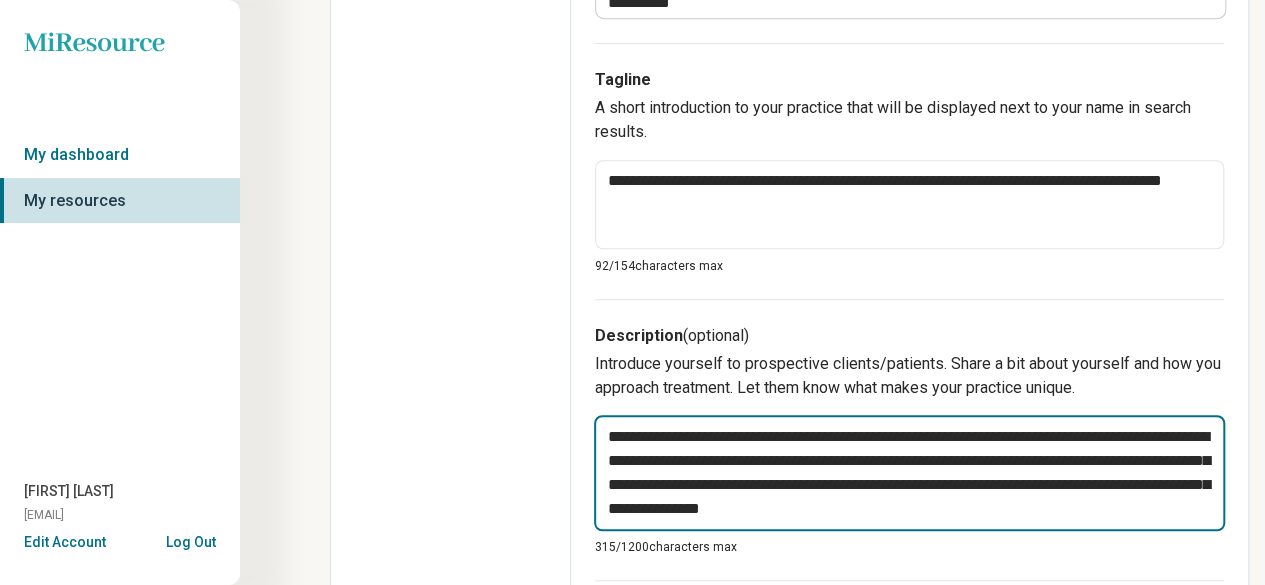 type on "**********" 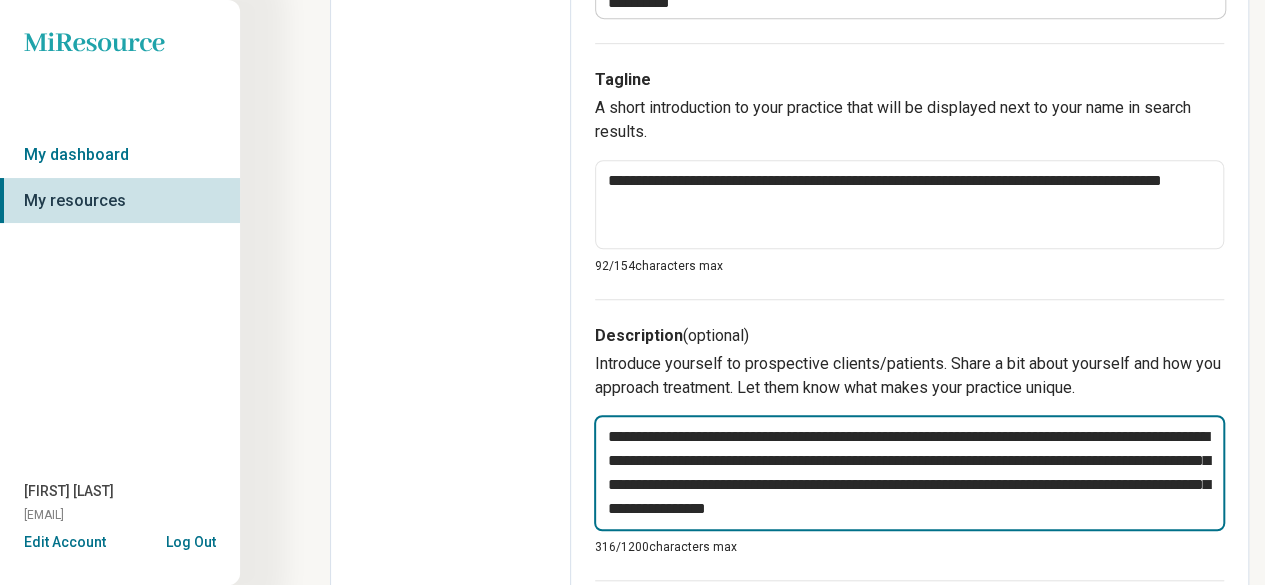 type on "**********" 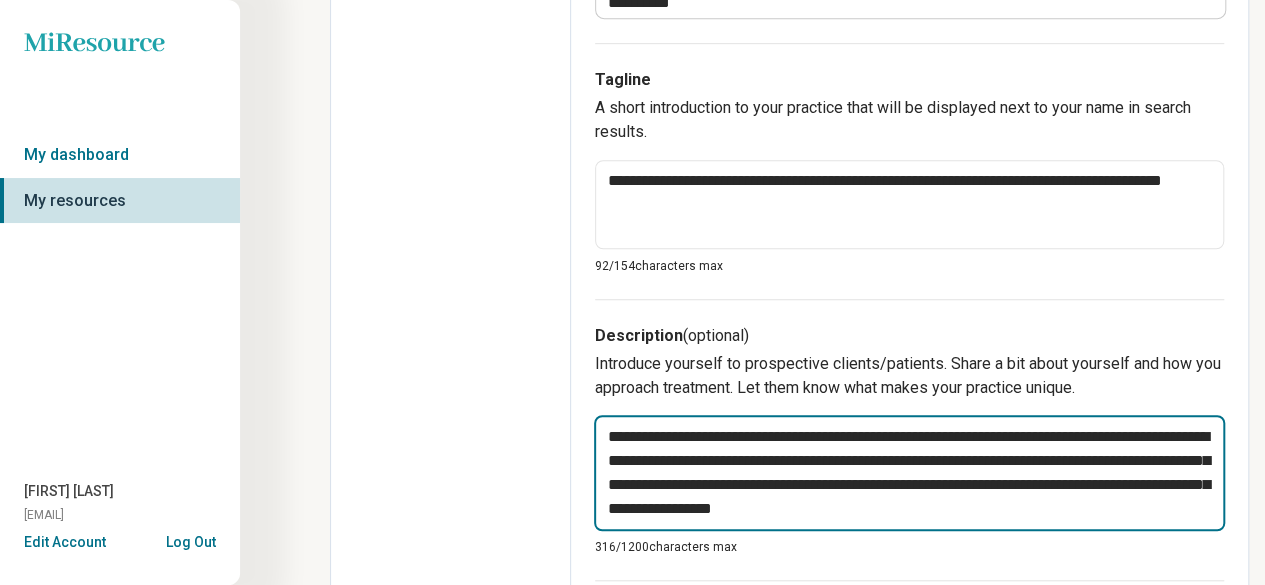 type on "**********" 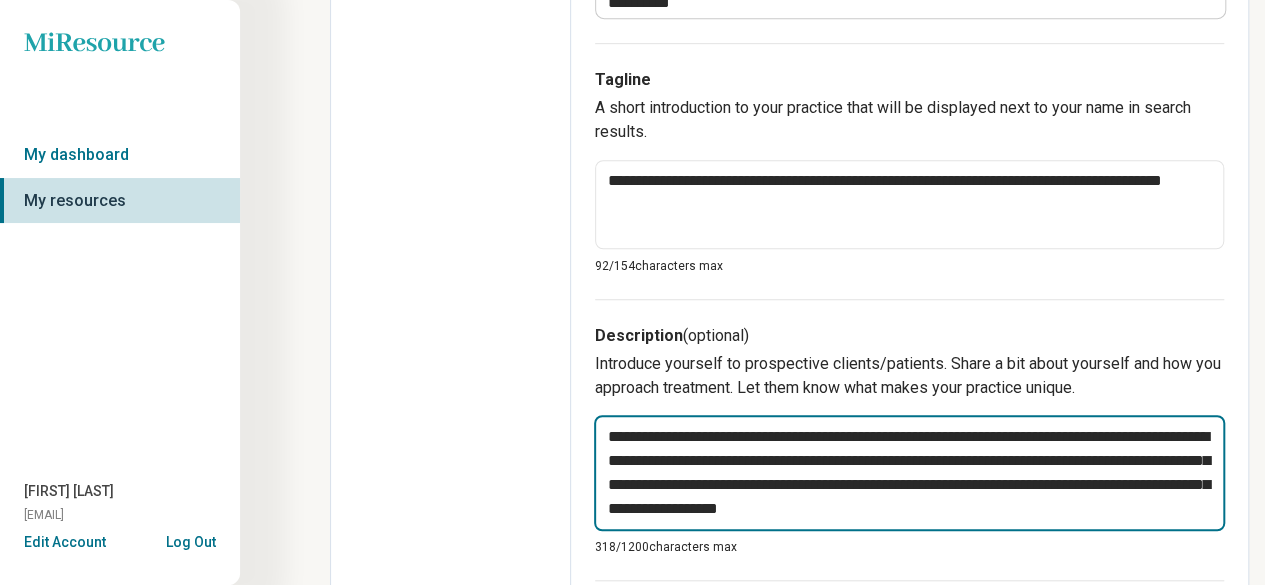 type on "**********" 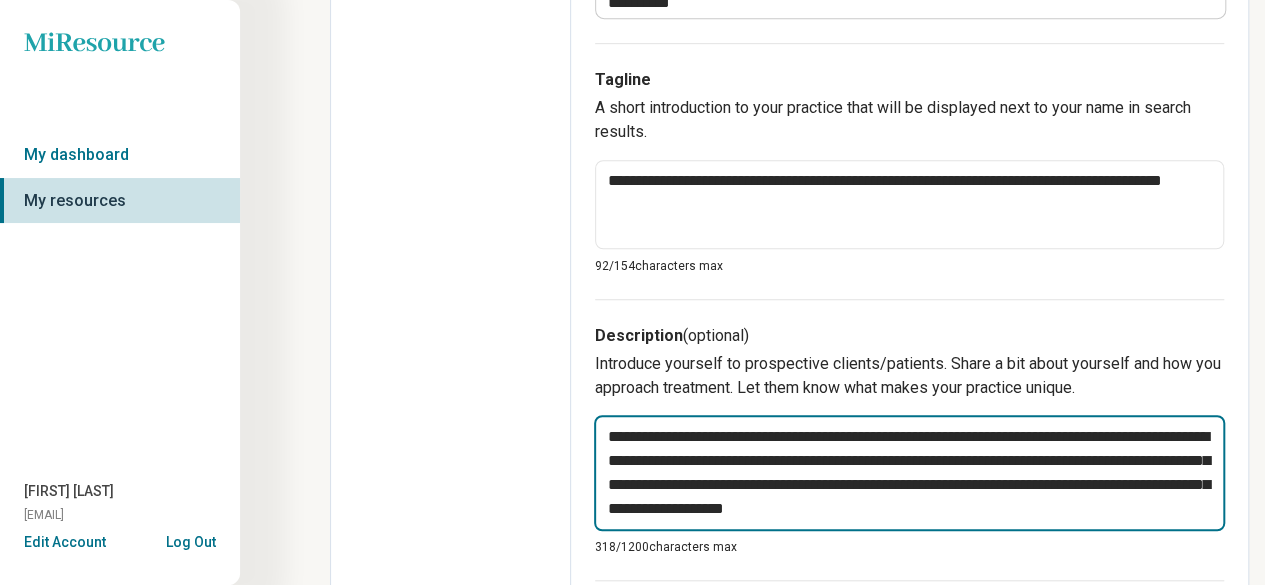 type on "*" 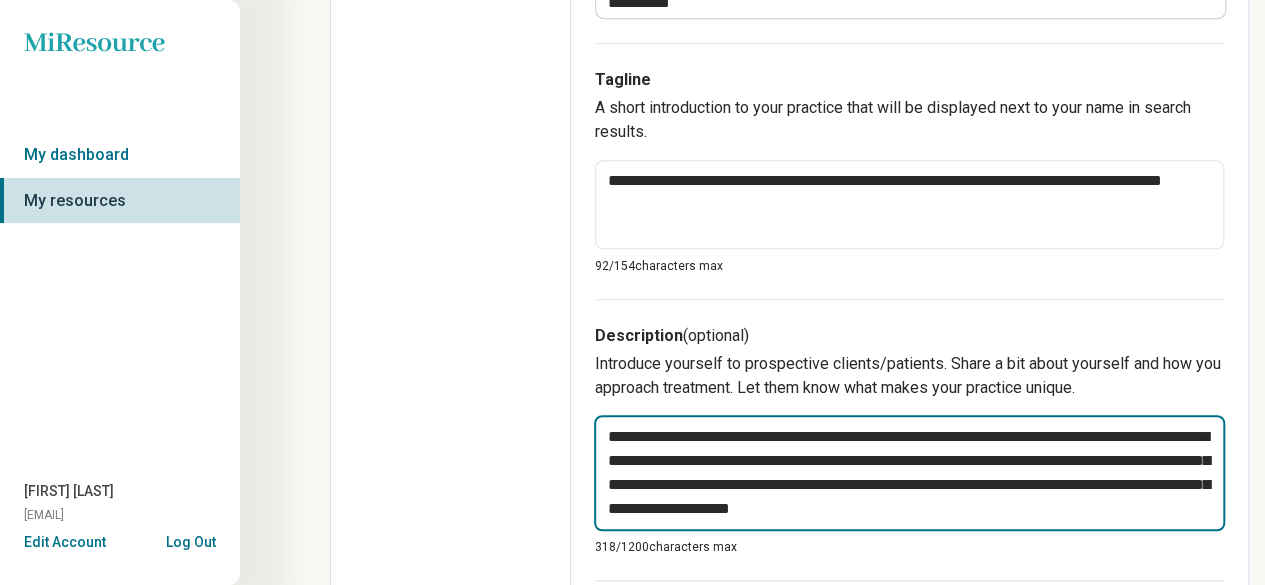 type on "**********" 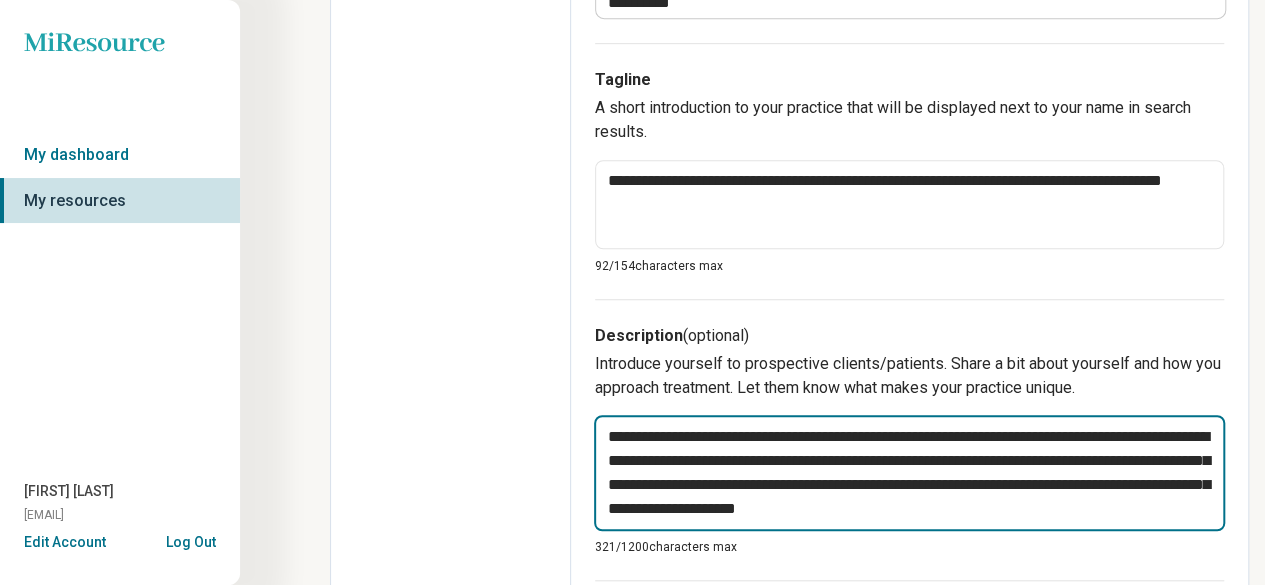 type on "**********" 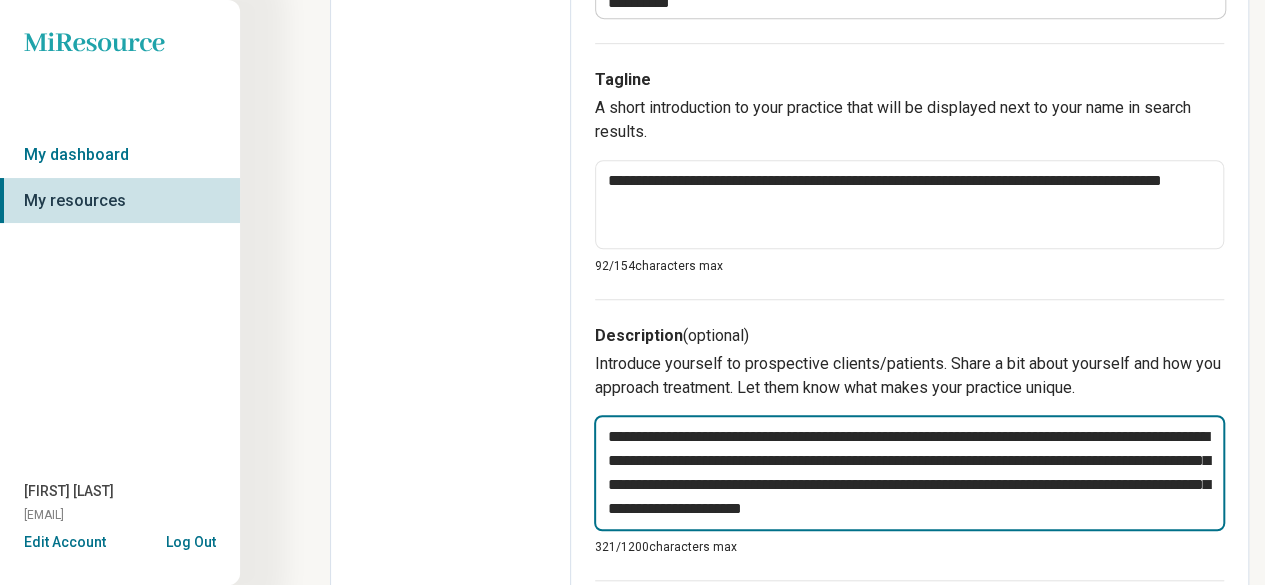 type on "**********" 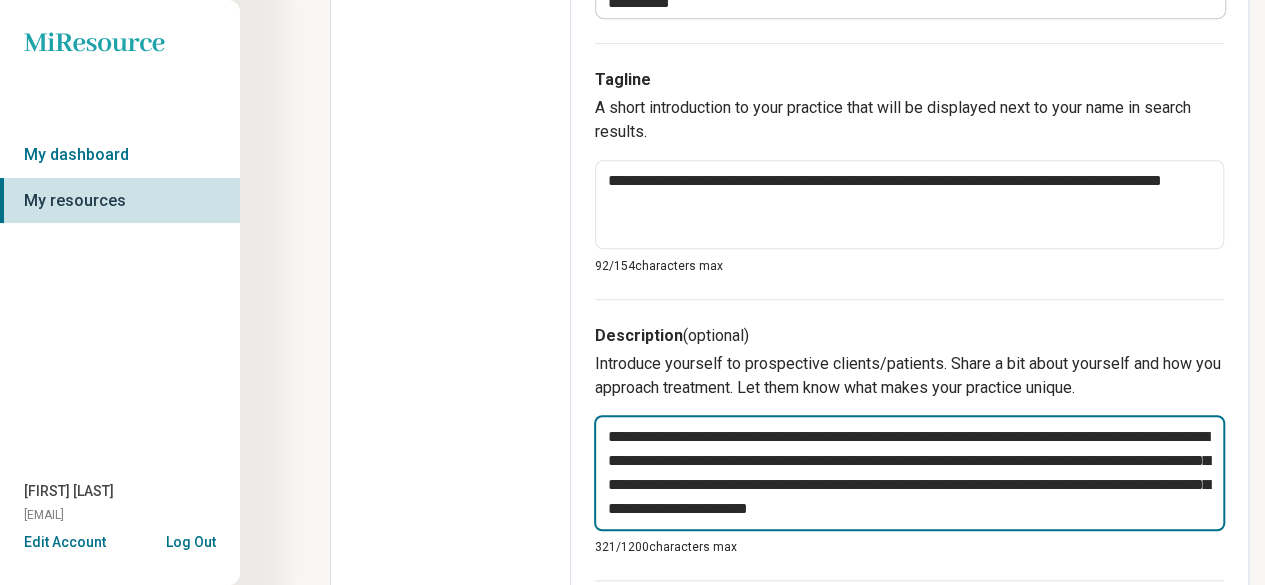 type on "*" 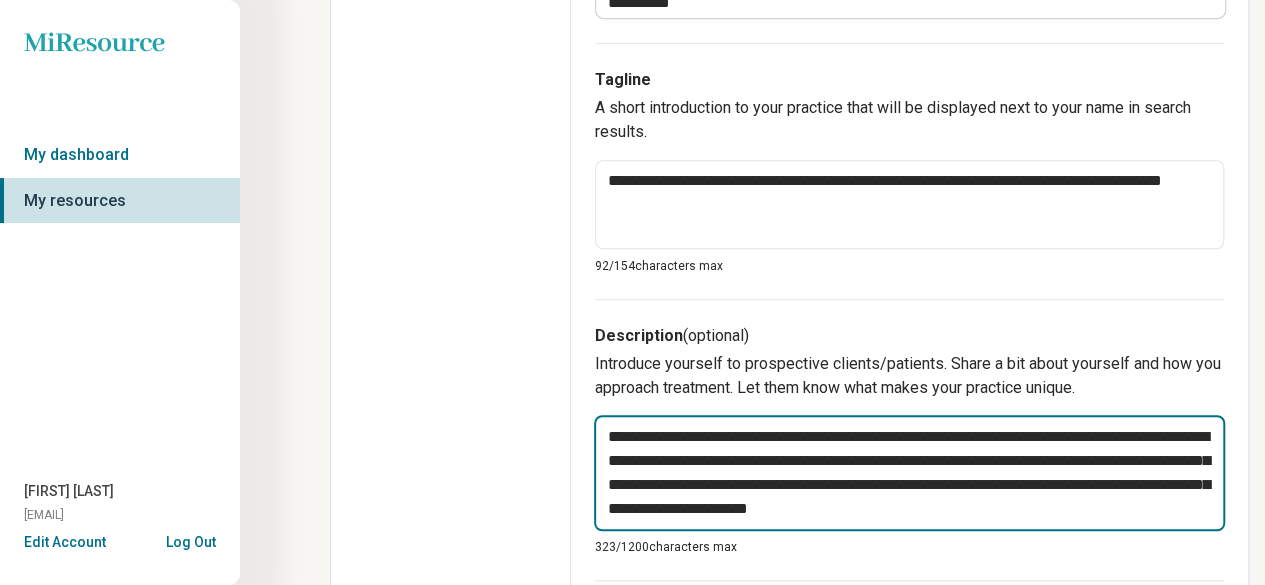 type on "**********" 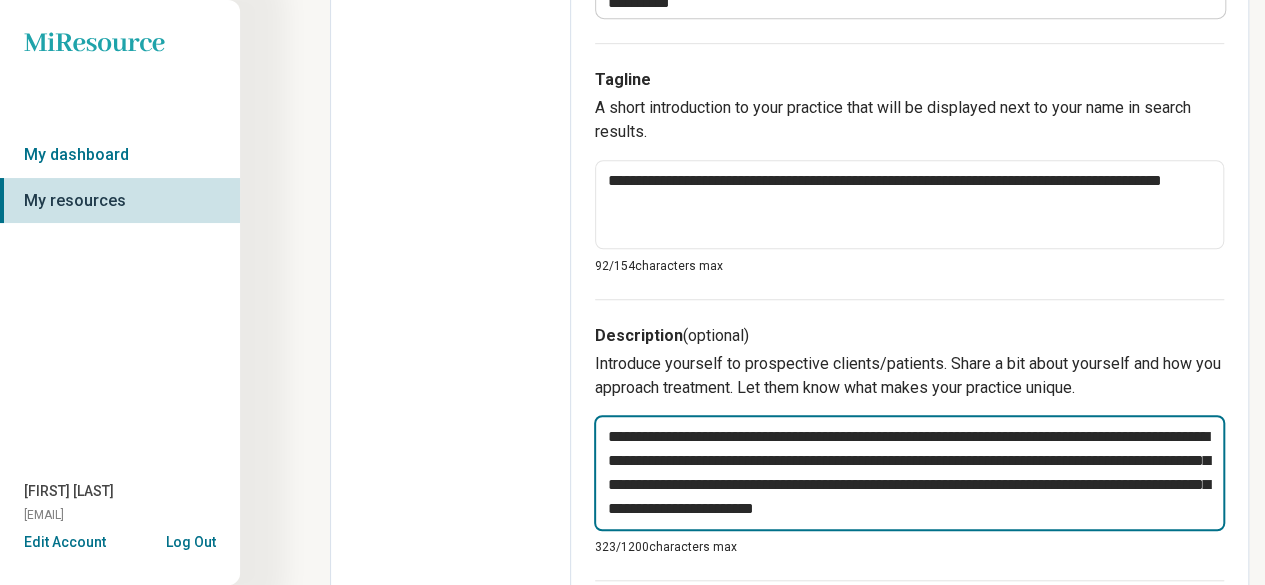type on "**********" 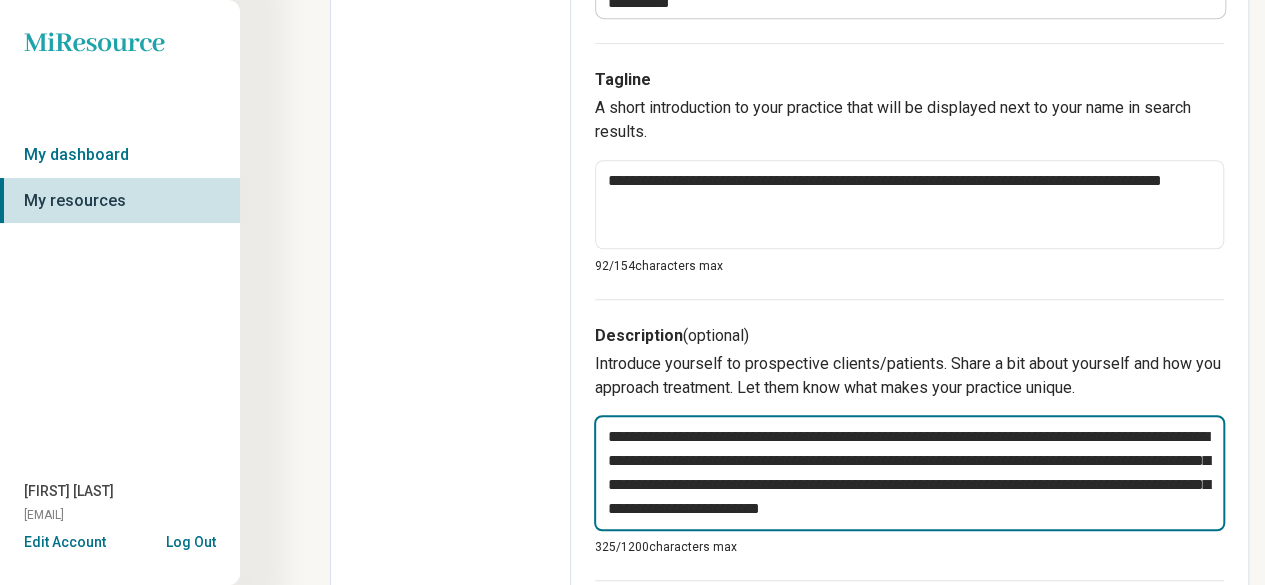 type on "**********" 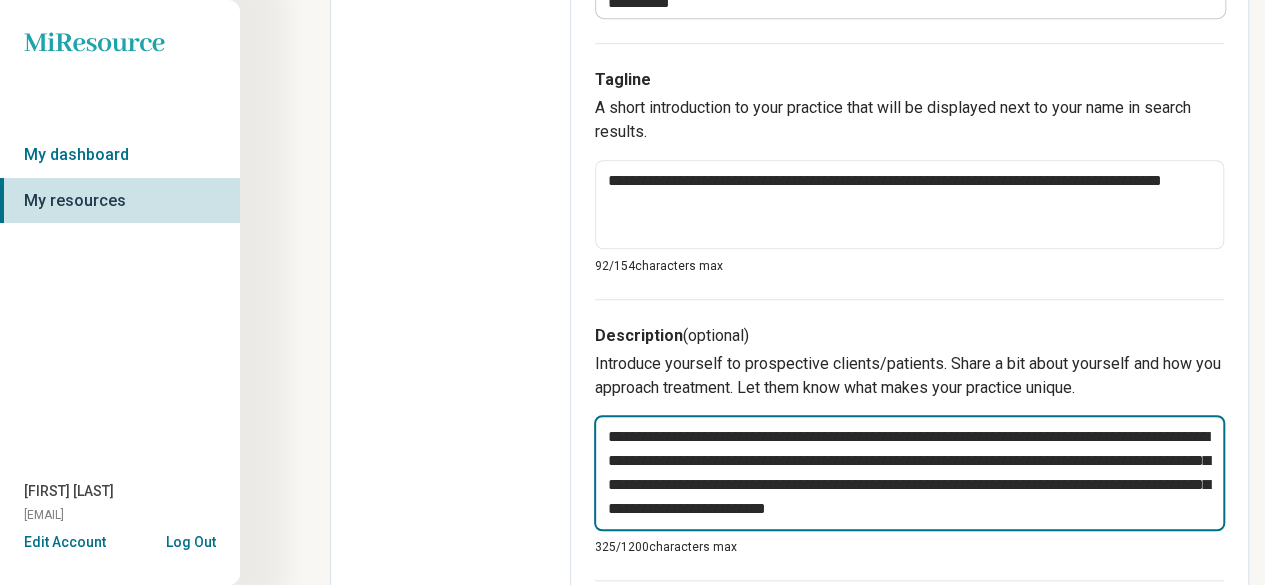 type on "**********" 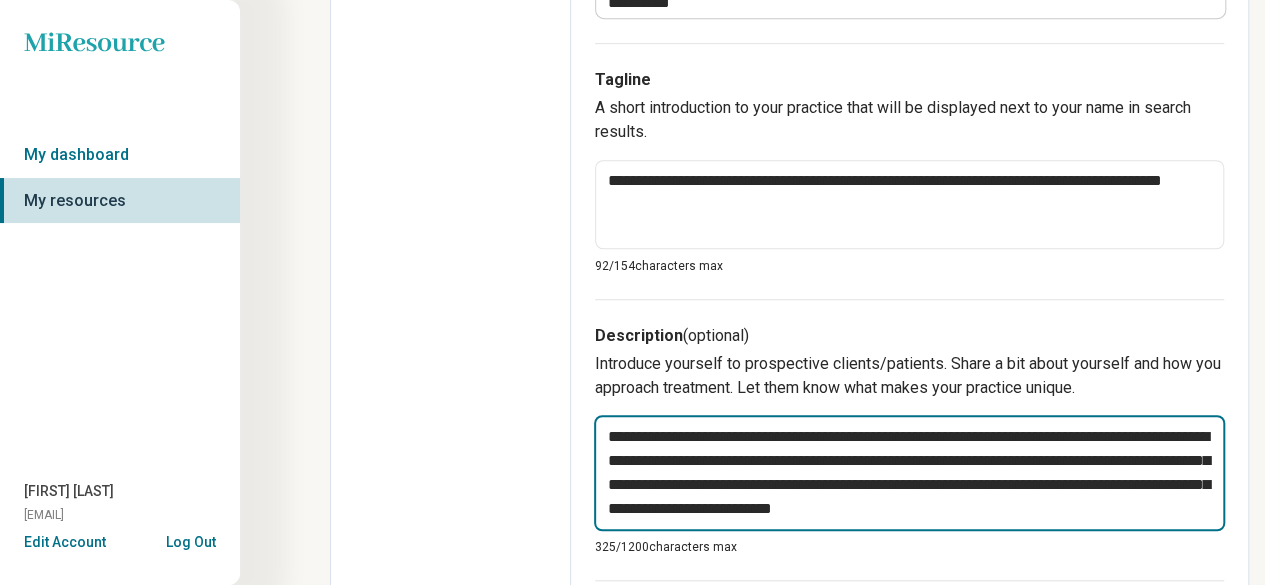 type on "**********" 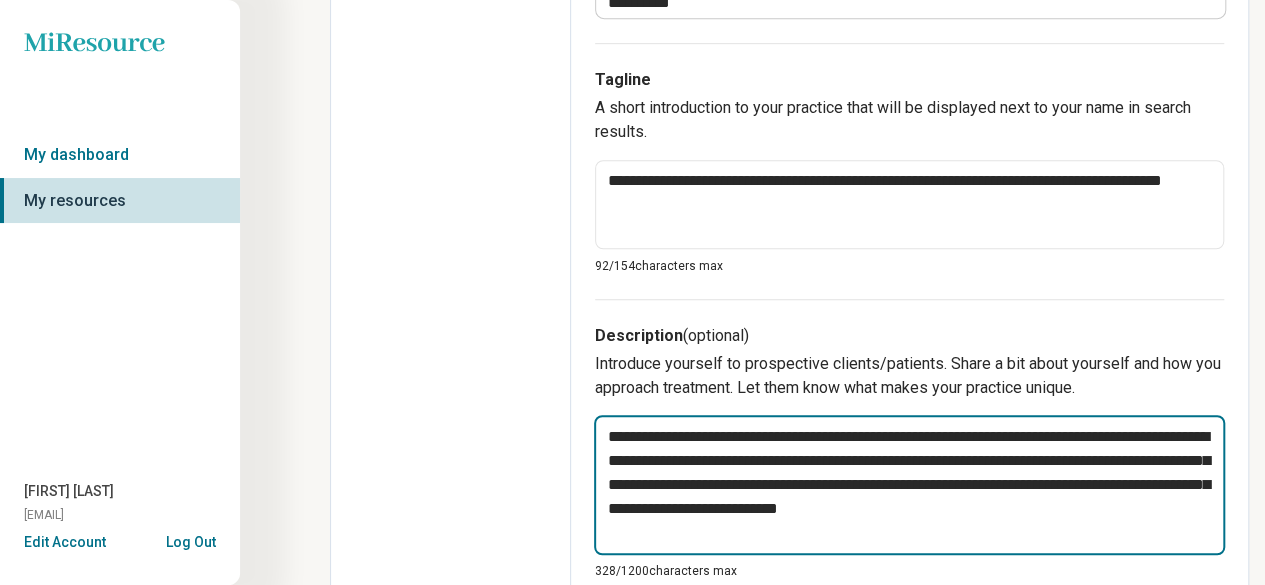 type on "**********" 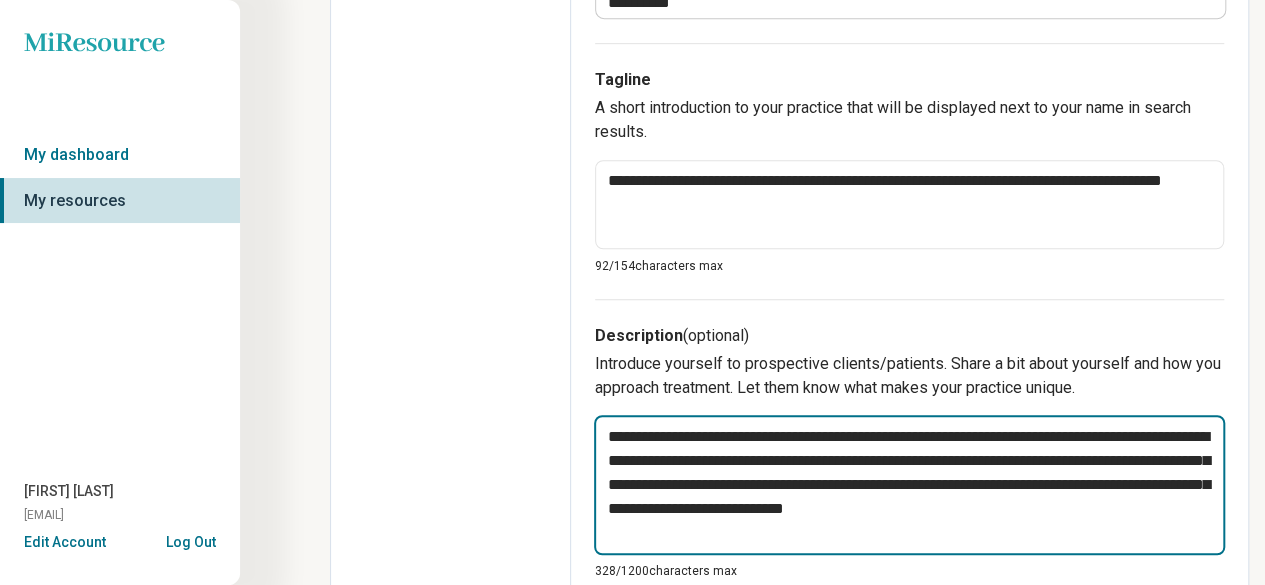 type on "**********" 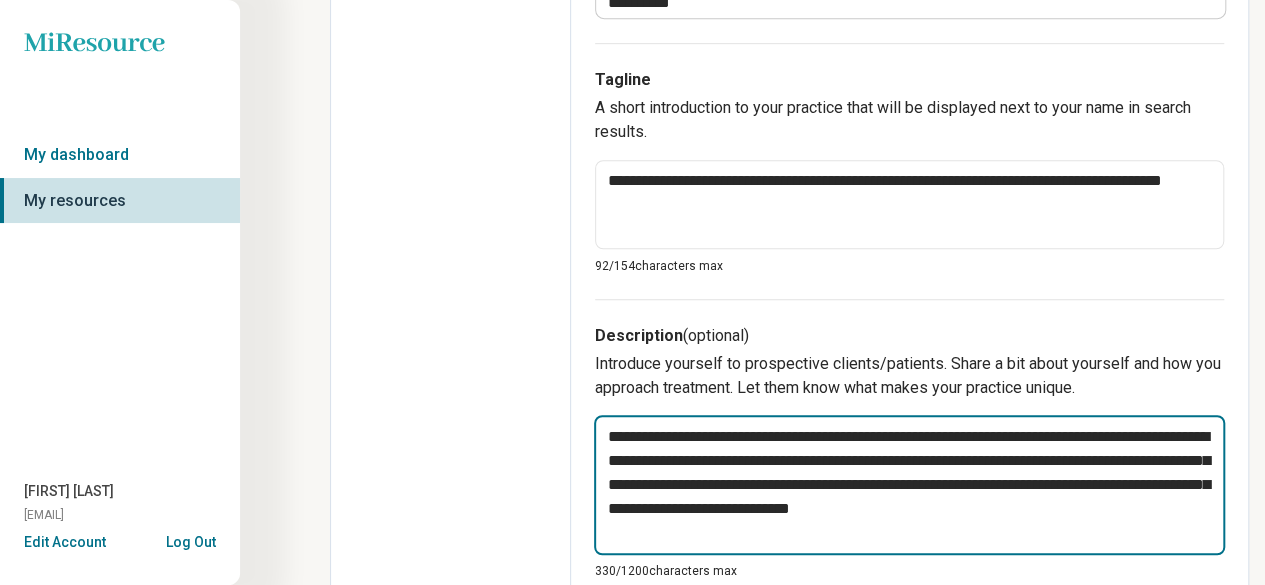 type on "**********" 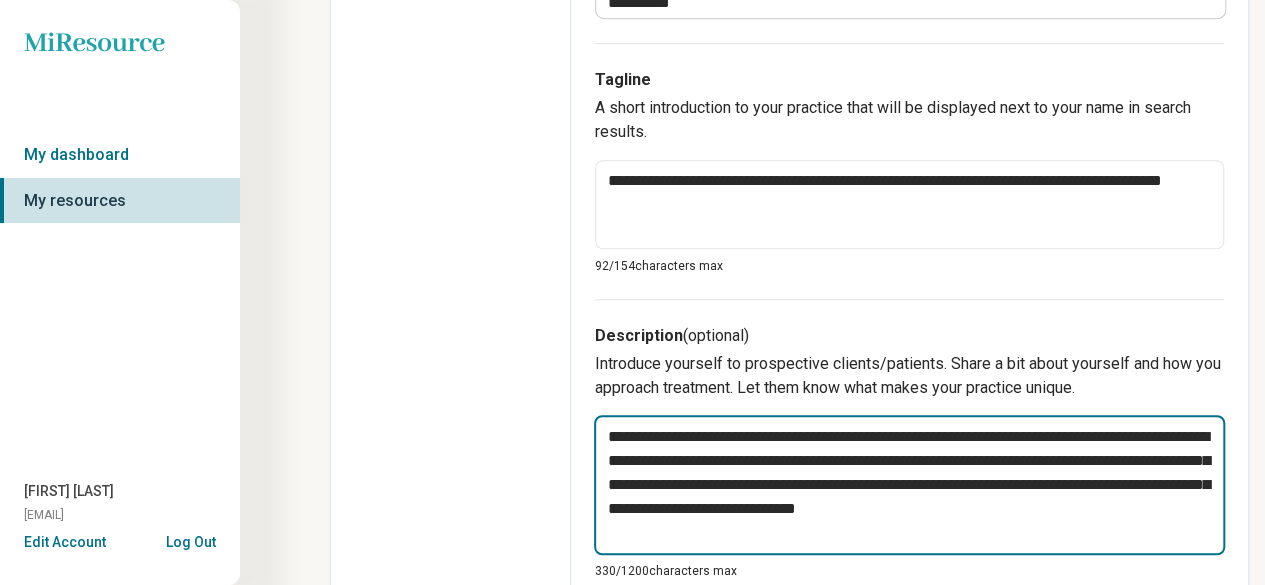 type on "**********" 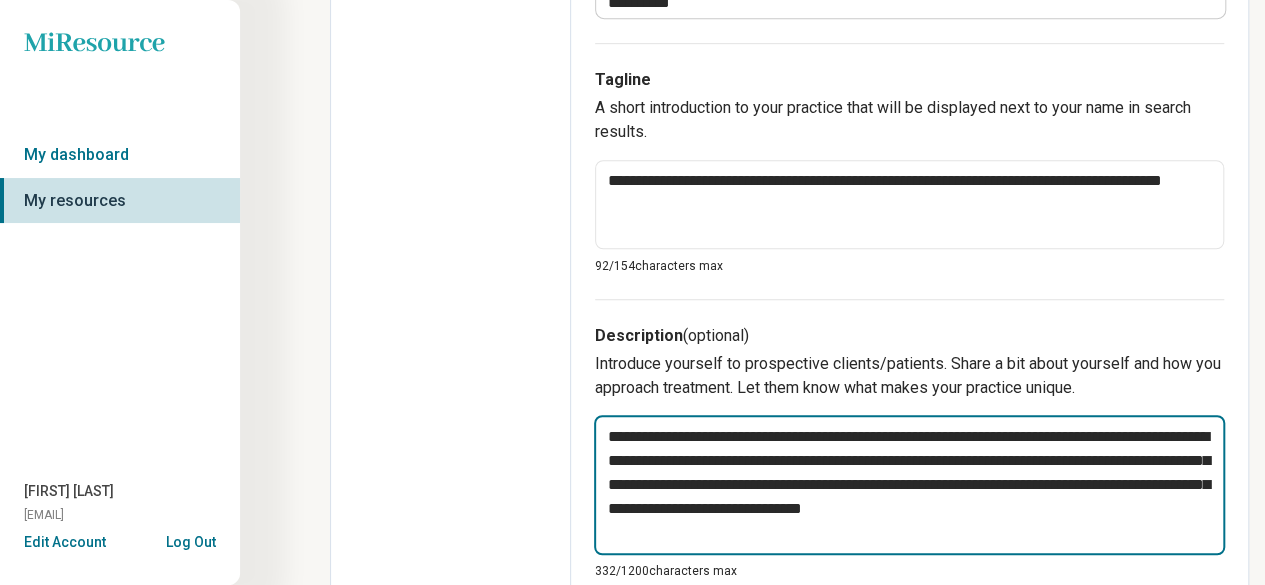 type on "**********" 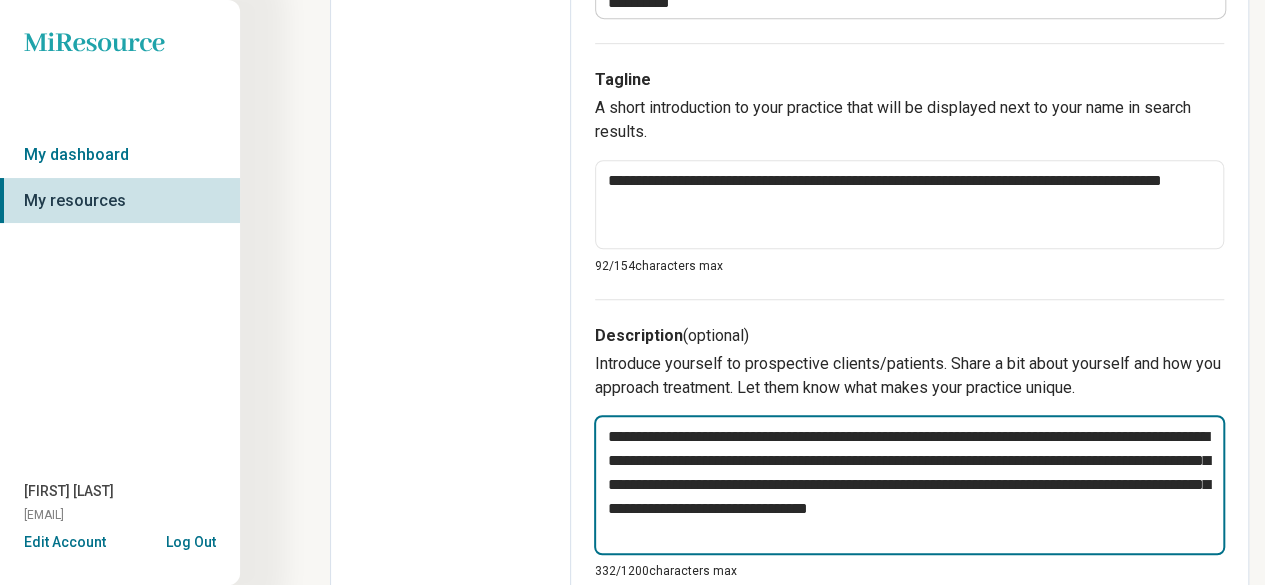 type on "**********" 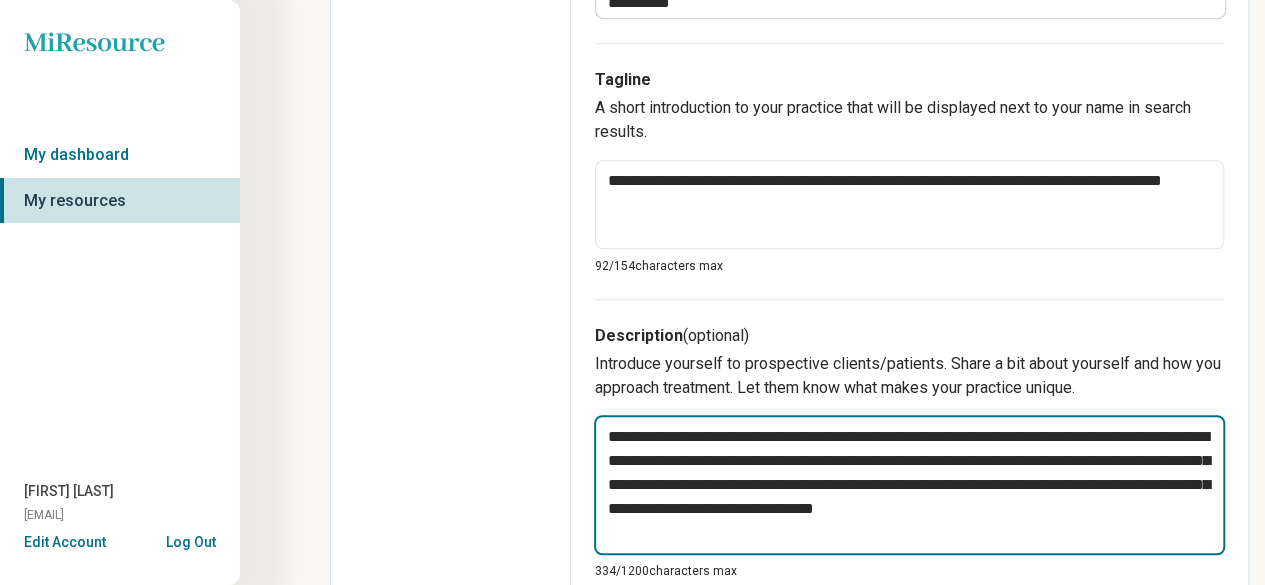 type on "**********" 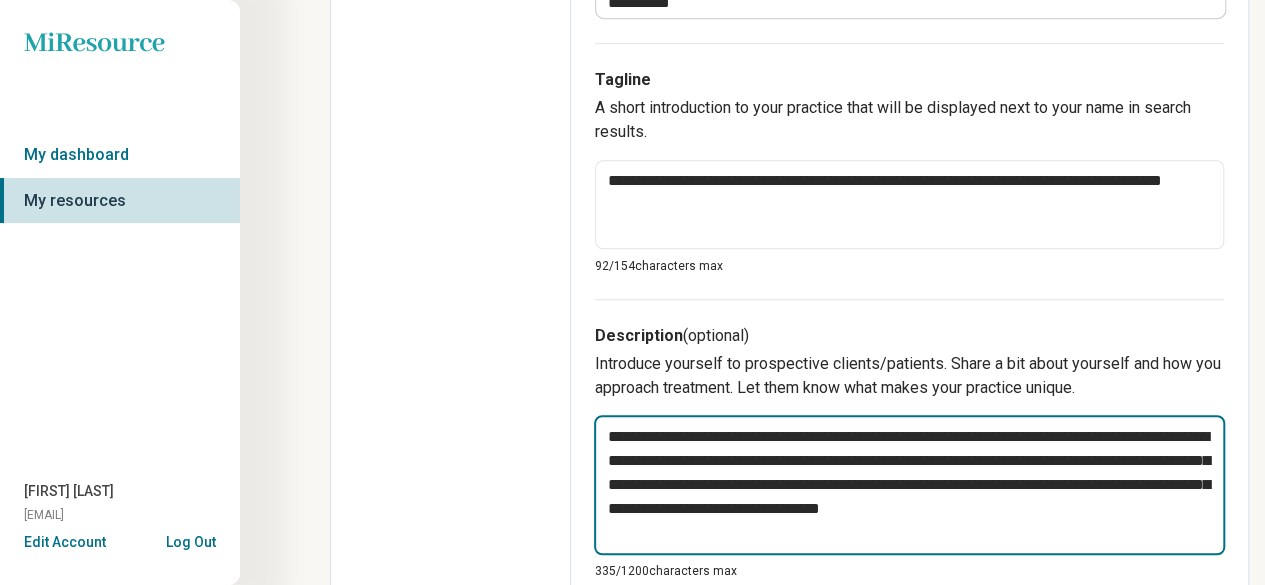 type on "**********" 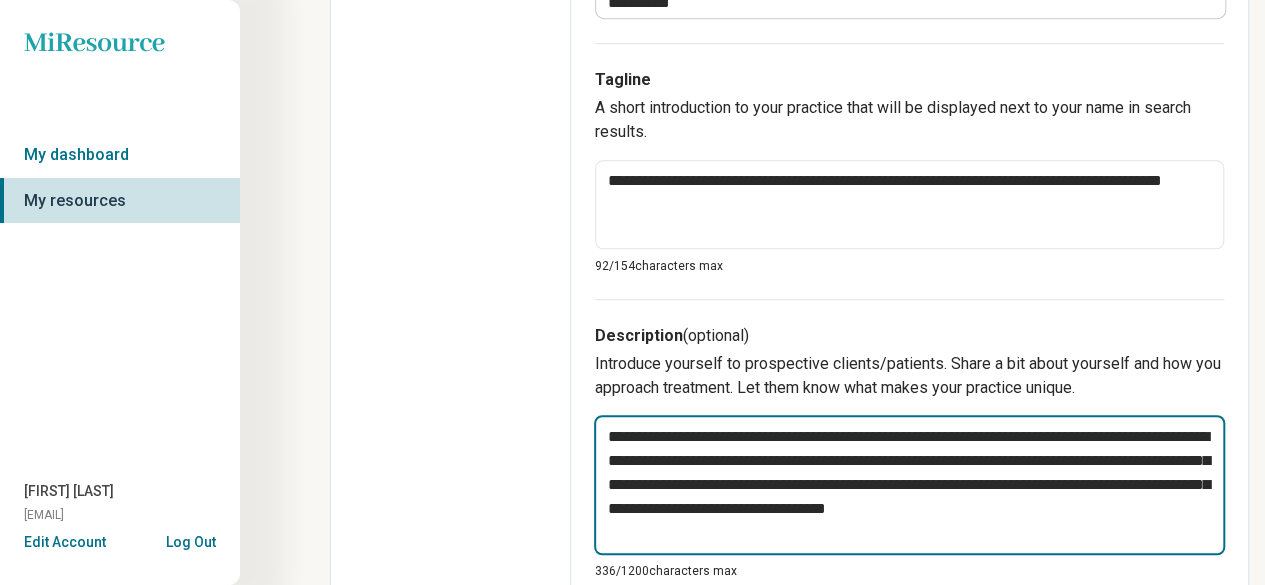 type on "**********" 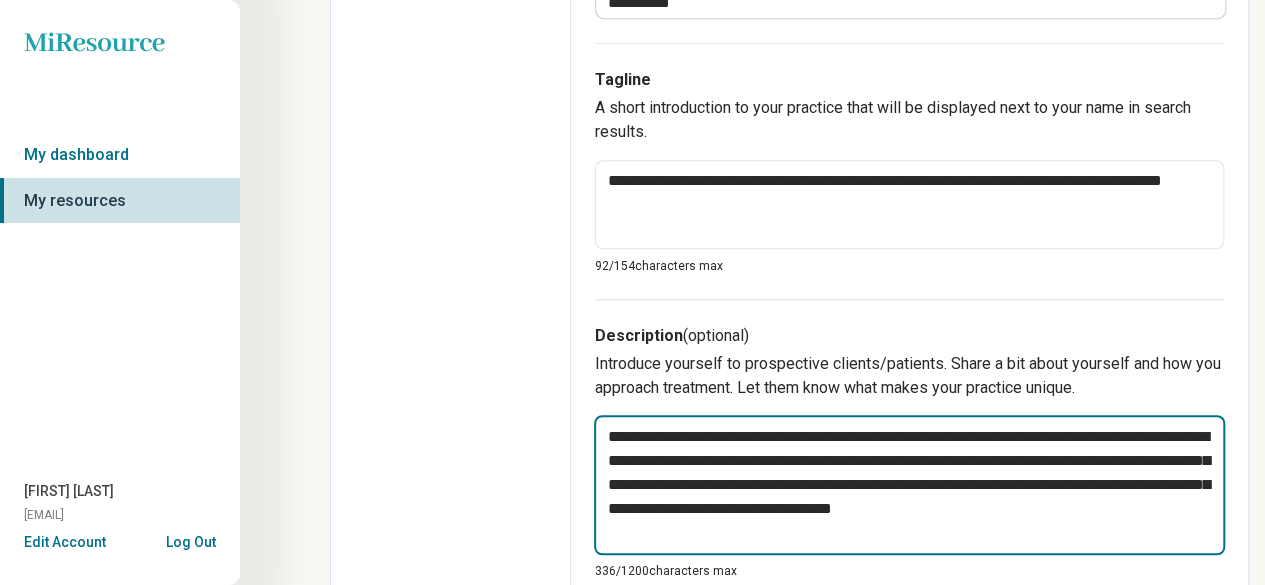 type 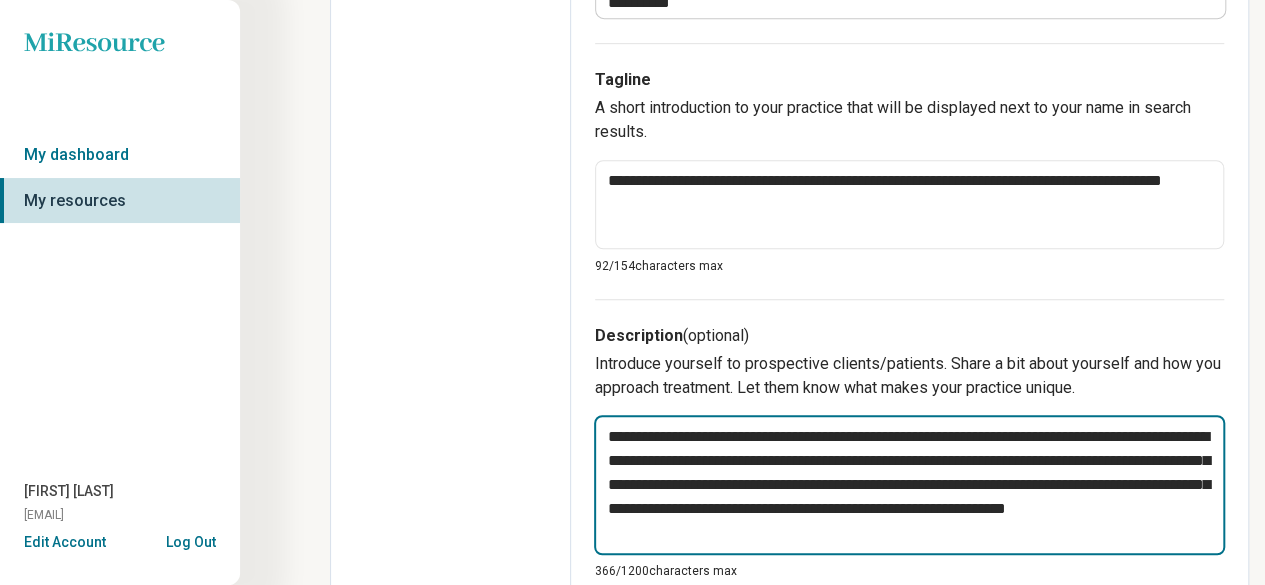 click on "**********" at bounding box center [909, 485] 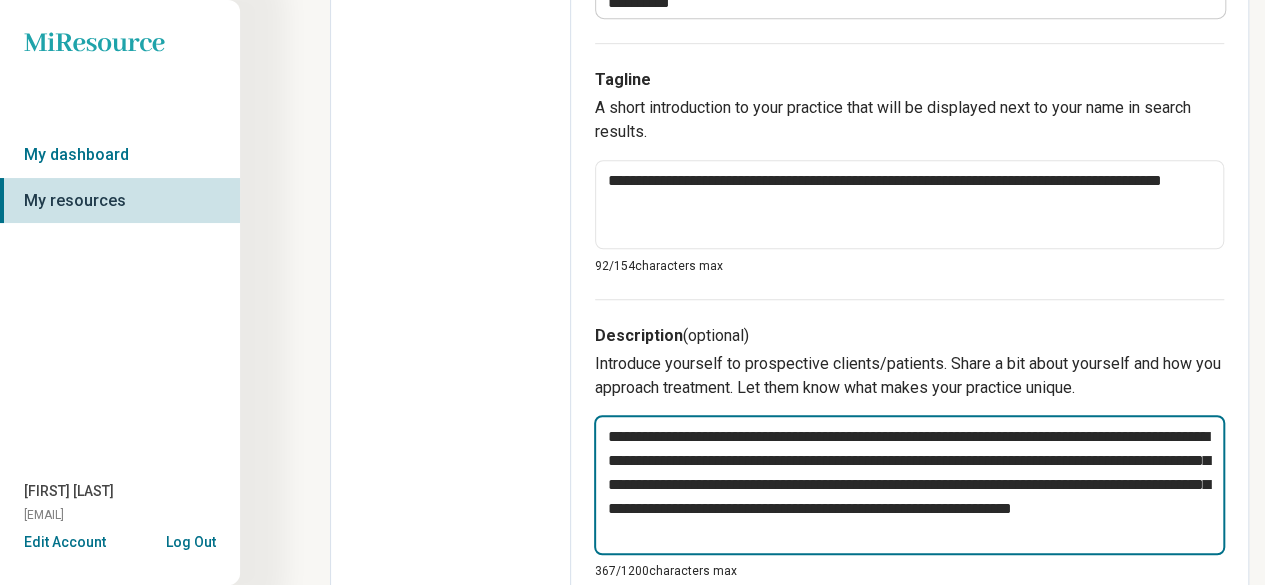 click on "**********" at bounding box center (909, 485) 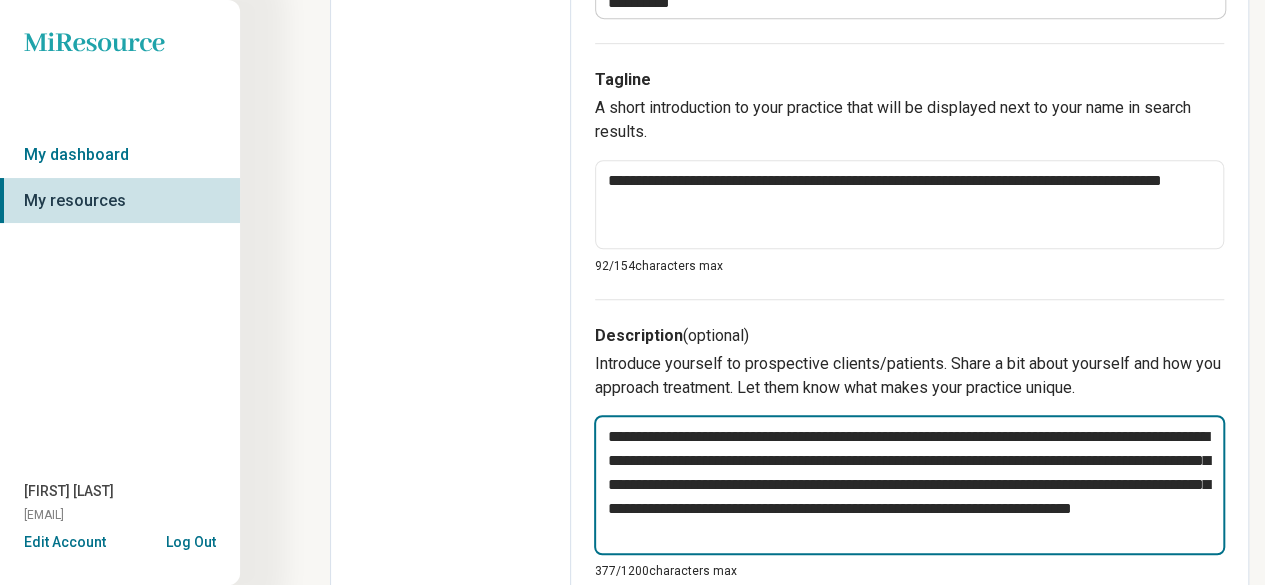 click on "**********" at bounding box center [909, 485] 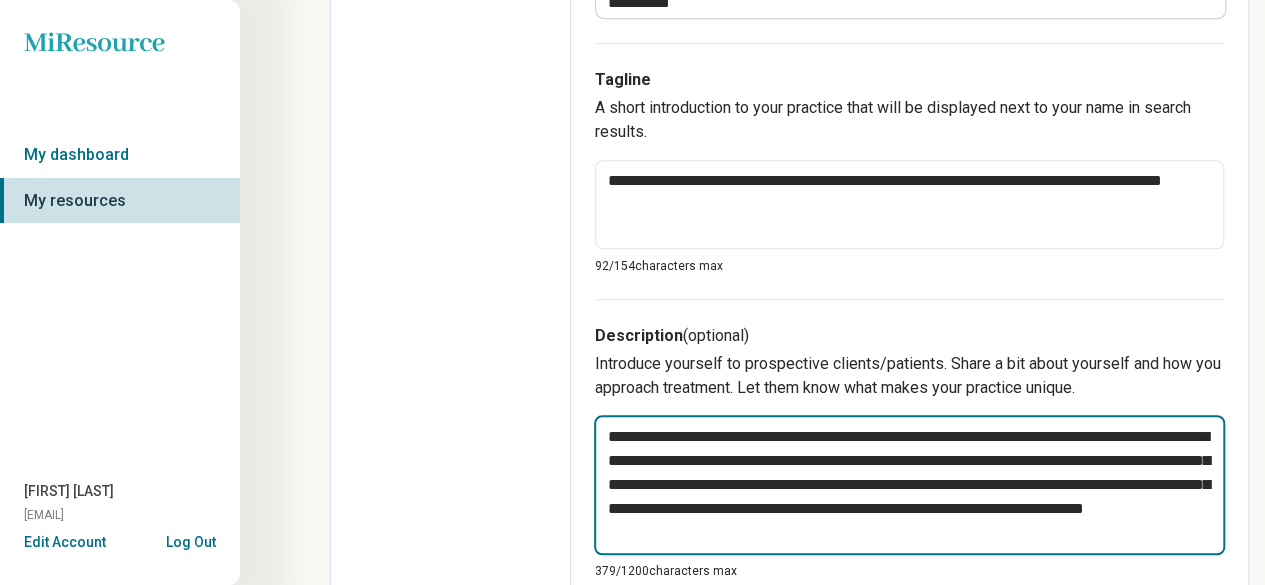 click on "**********" at bounding box center [909, 485] 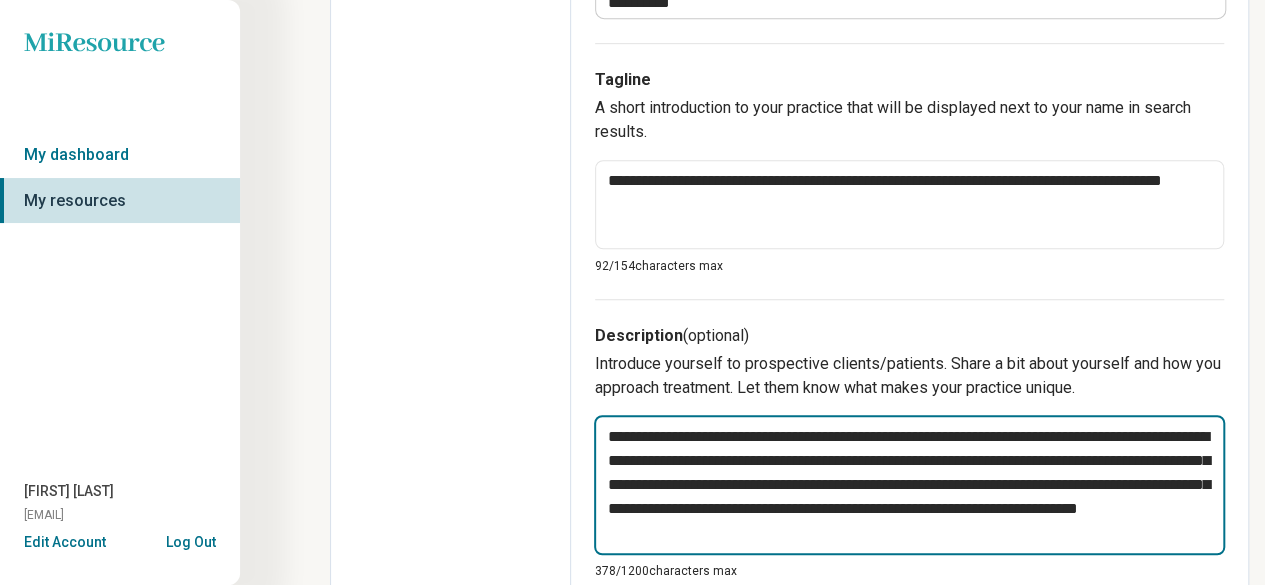 click on "**********" at bounding box center (909, 485) 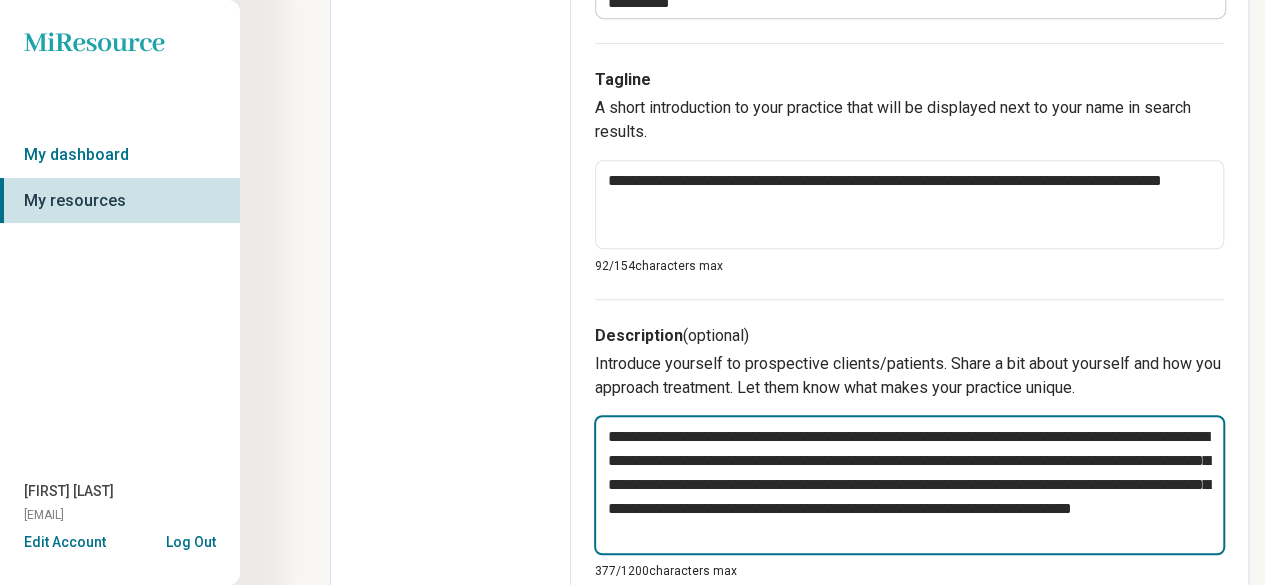 drag, startPoint x: 967, startPoint y: 533, endPoint x: 960, endPoint y: 504, distance: 29.832869 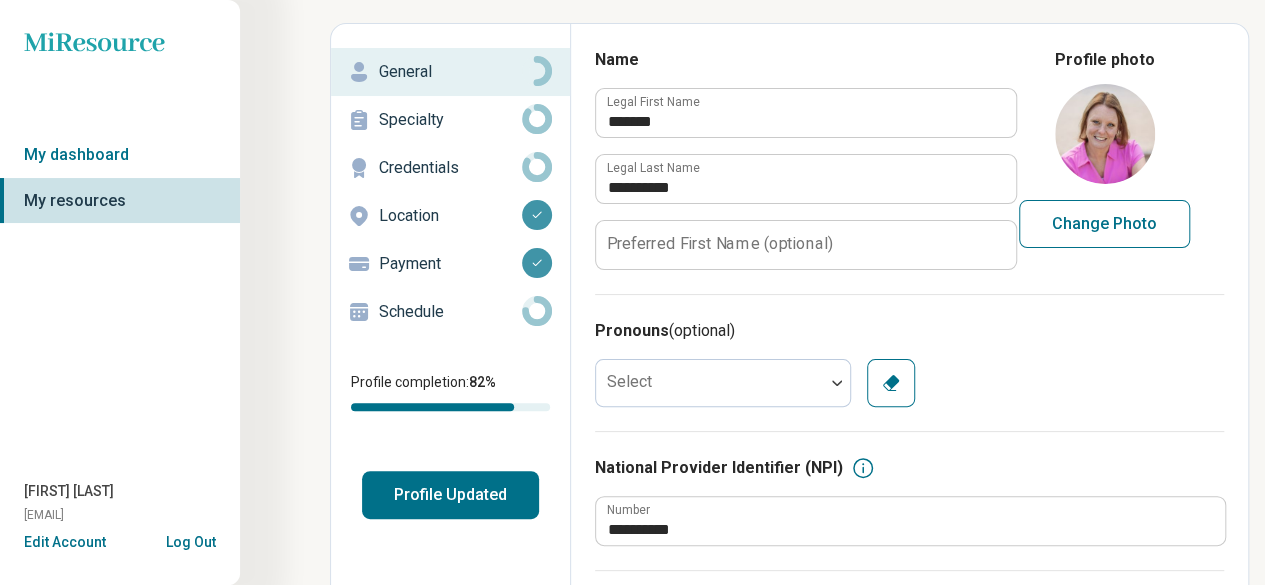 scroll, scrollTop: 0, scrollLeft: 0, axis: both 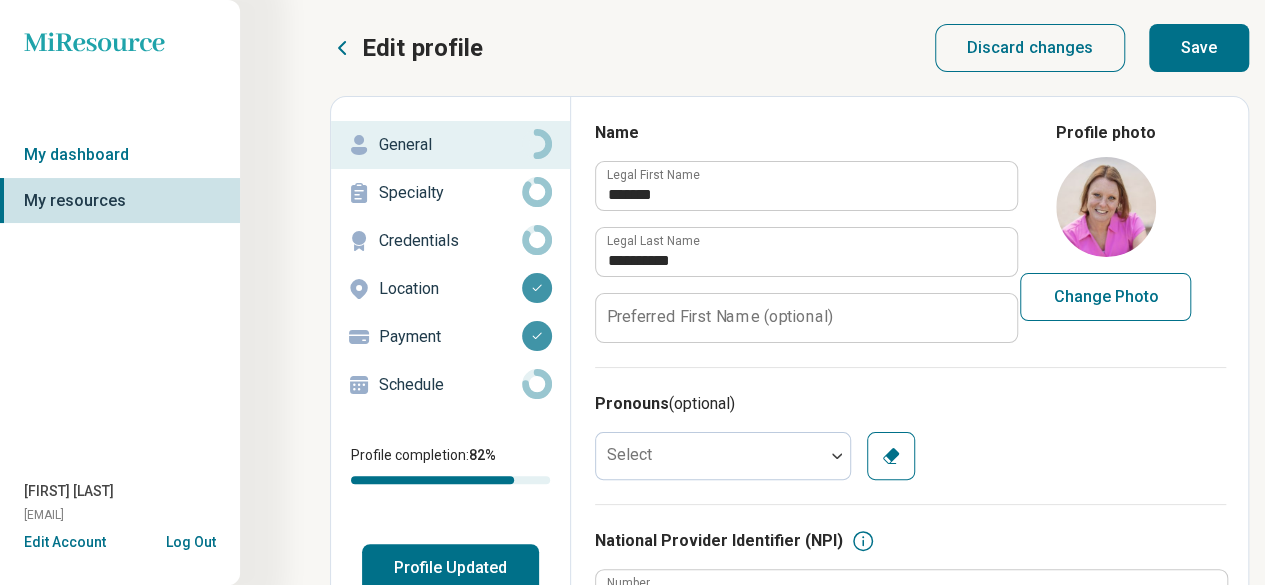 click on "Save" at bounding box center (1199, 48) 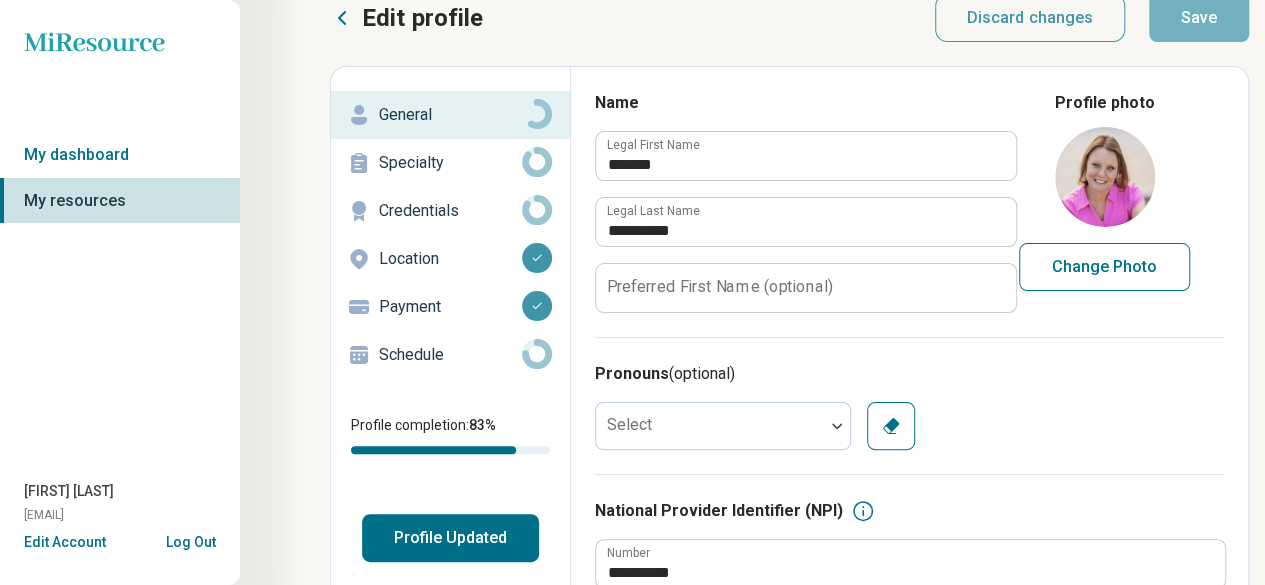 scroll, scrollTop: 0, scrollLeft: 0, axis: both 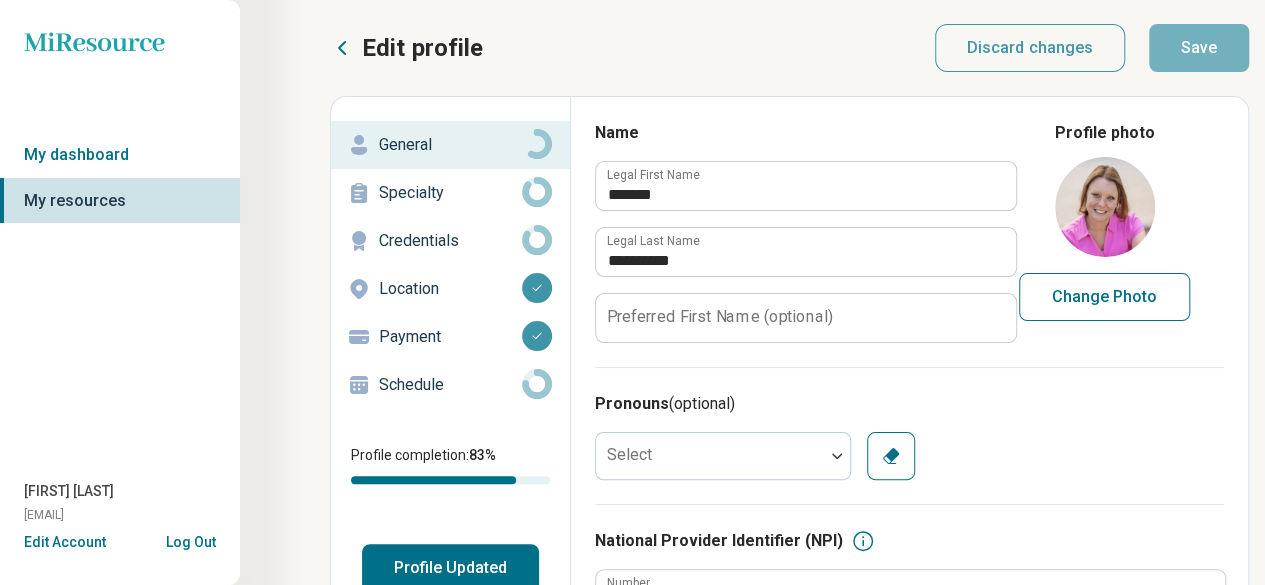 click on "General" at bounding box center [450, 145] 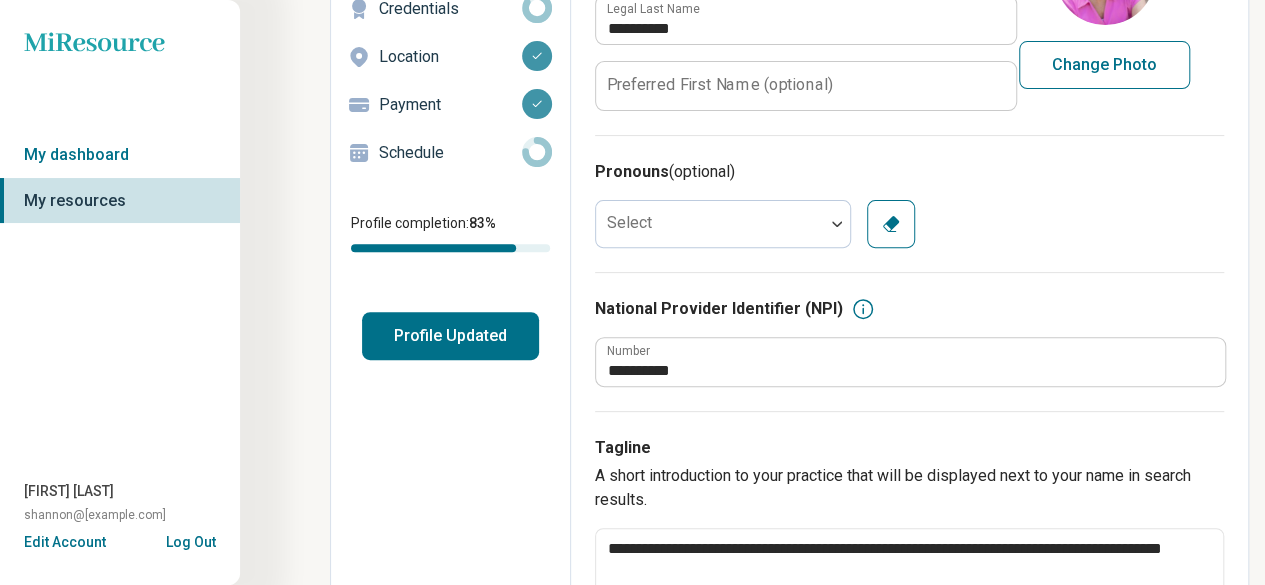 scroll, scrollTop: 0, scrollLeft: 0, axis: both 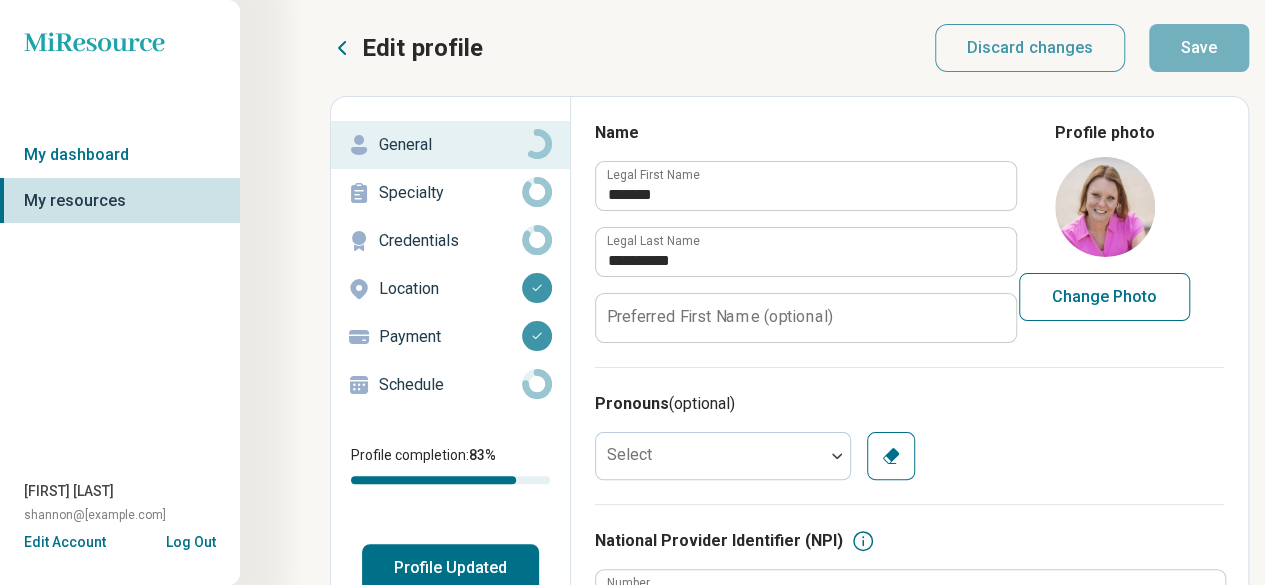 click on "General" at bounding box center (450, 145) 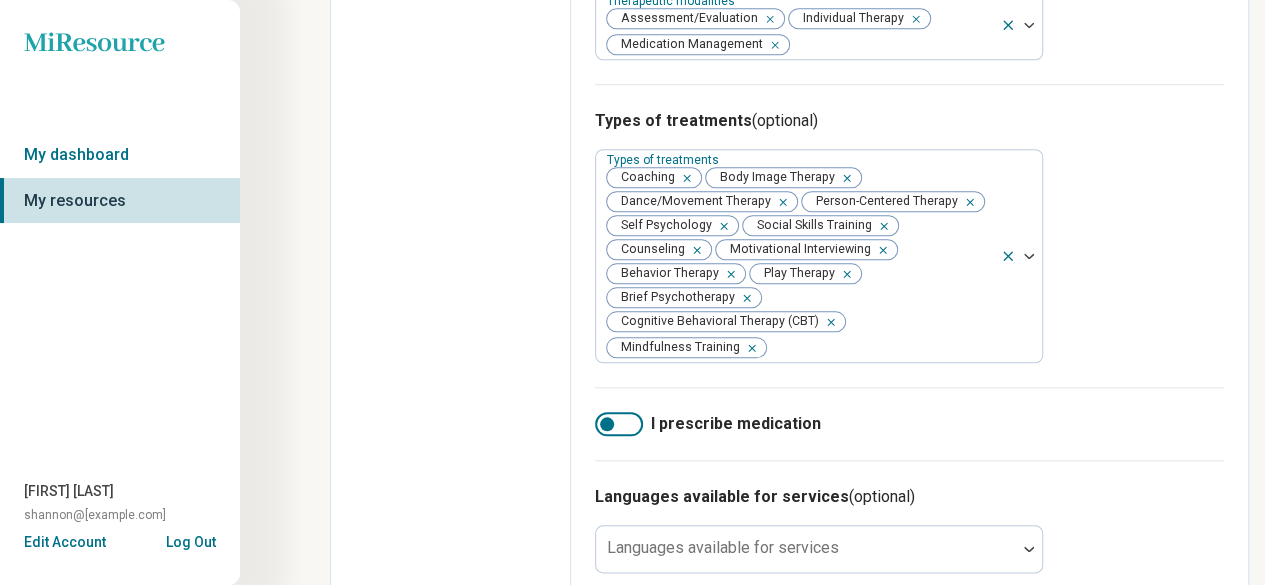 scroll, scrollTop: 1000, scrollLeft: 0, axis: vertical 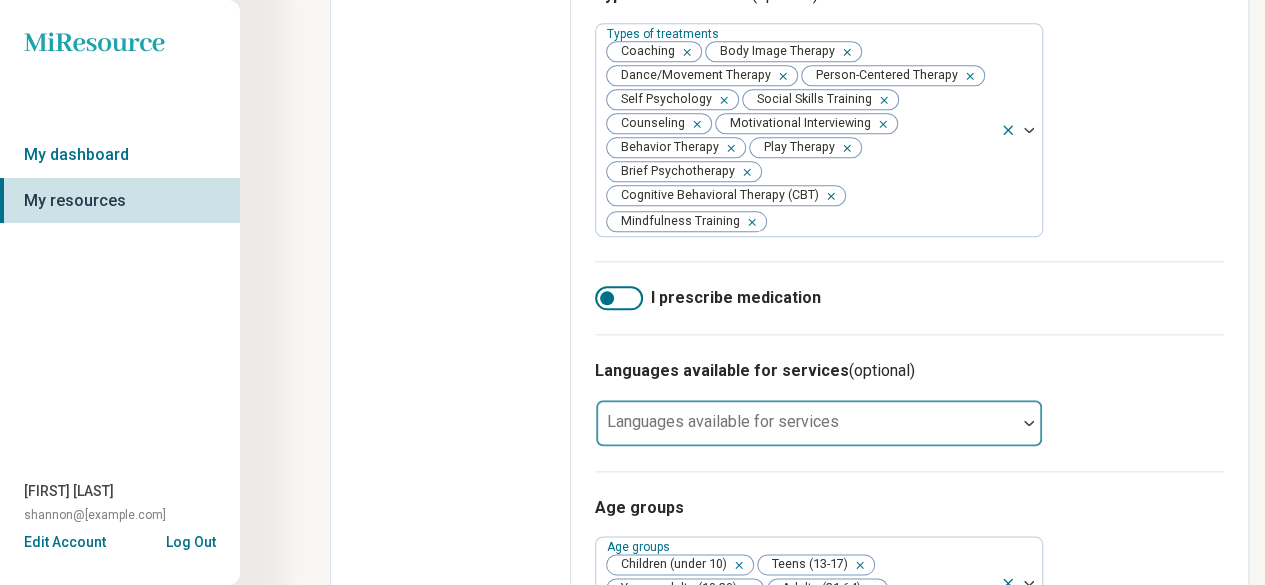 click on "Languages available for services" at bounding box center (819, 423) 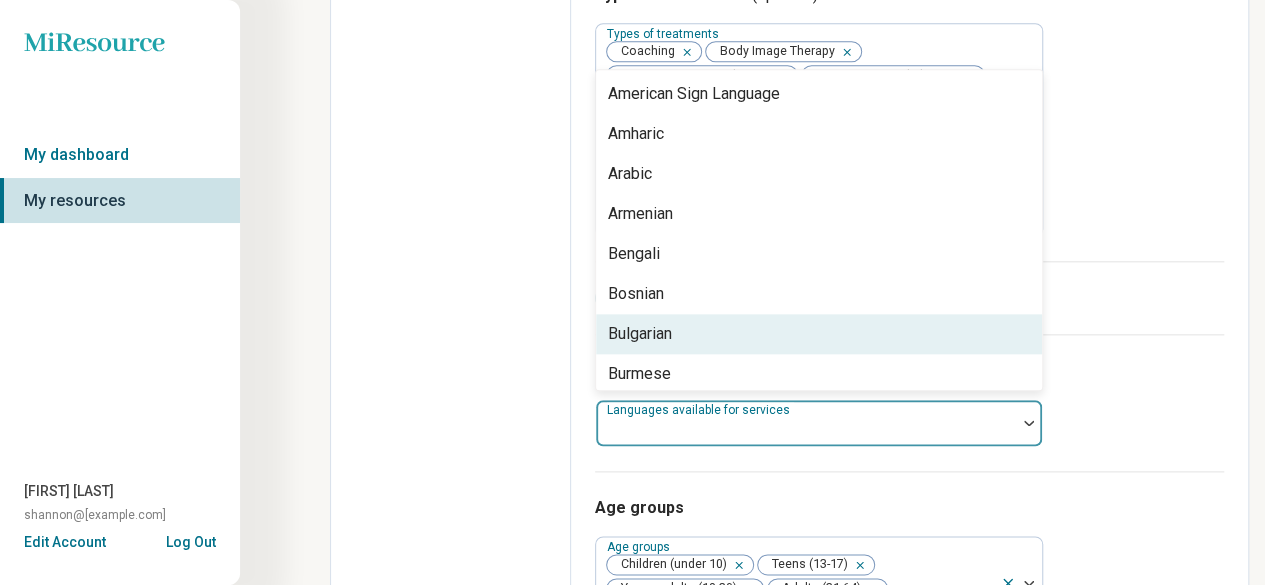 scroll, scrollTop: 200, scrollLeft: 0, axis: vertical 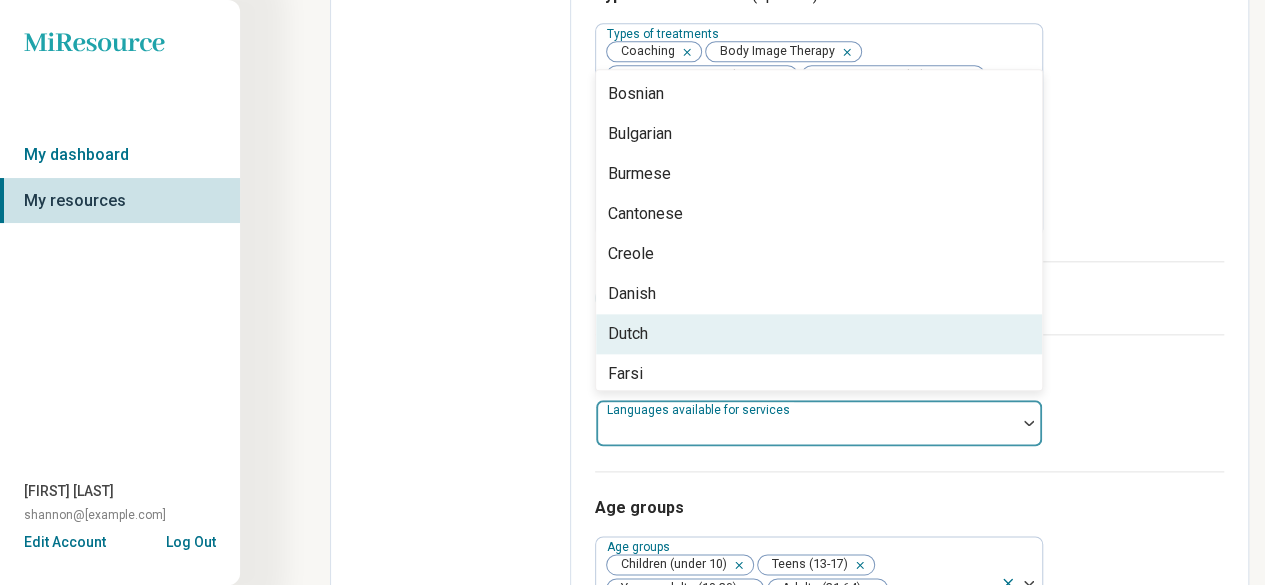 type on "*" 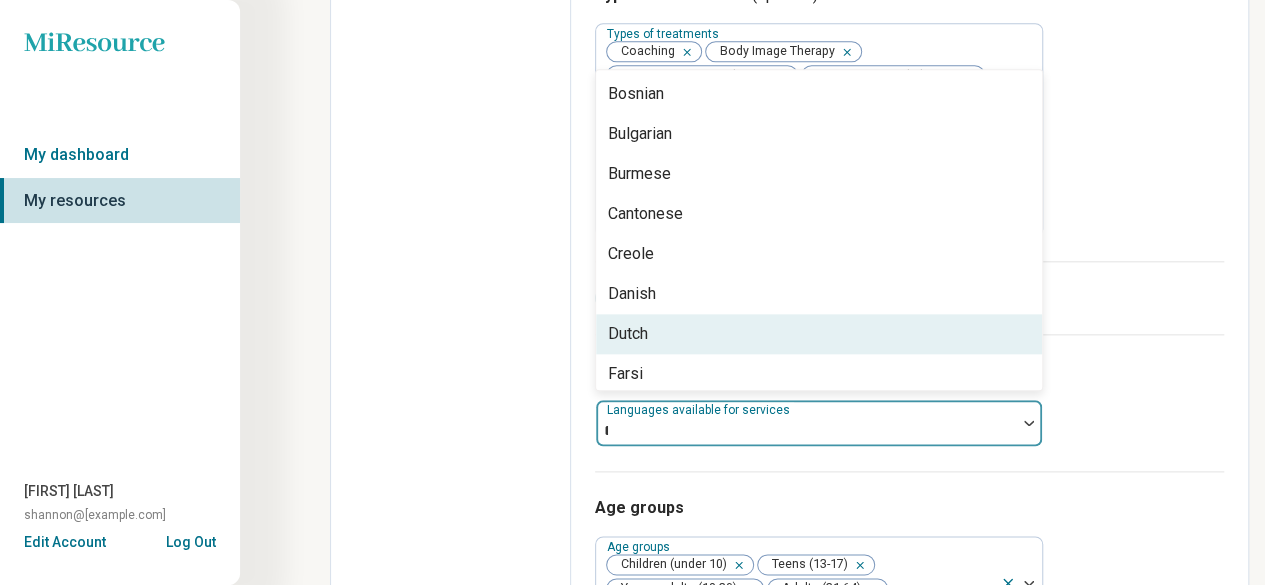 scroll, scrollTop: 160, scrollLeft: 0, axis: vertical 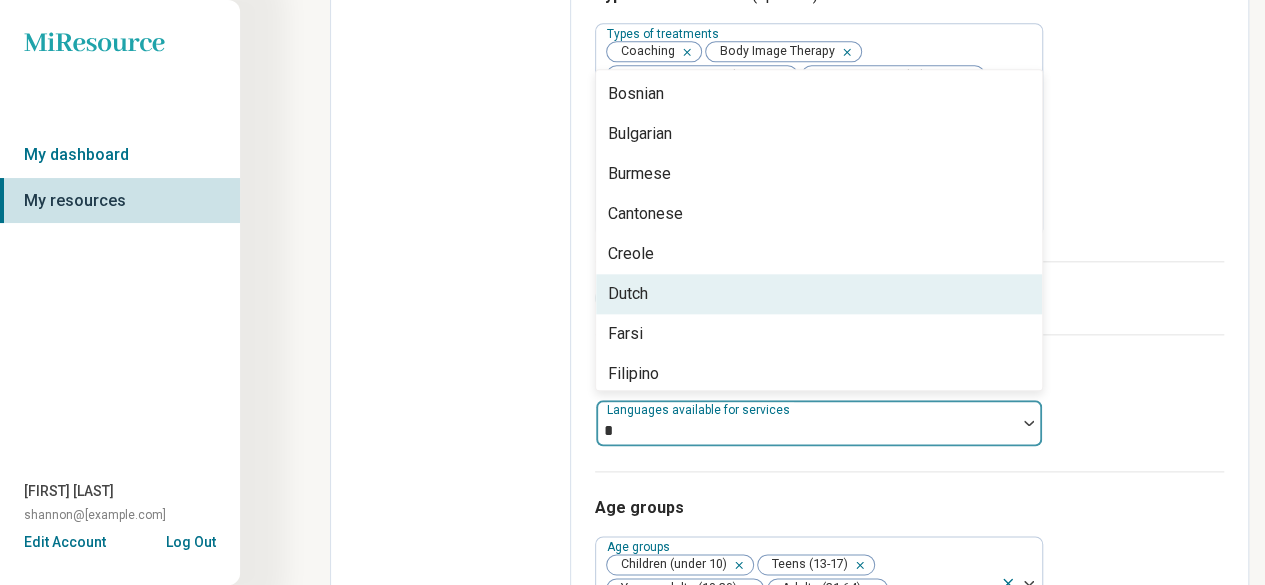 type 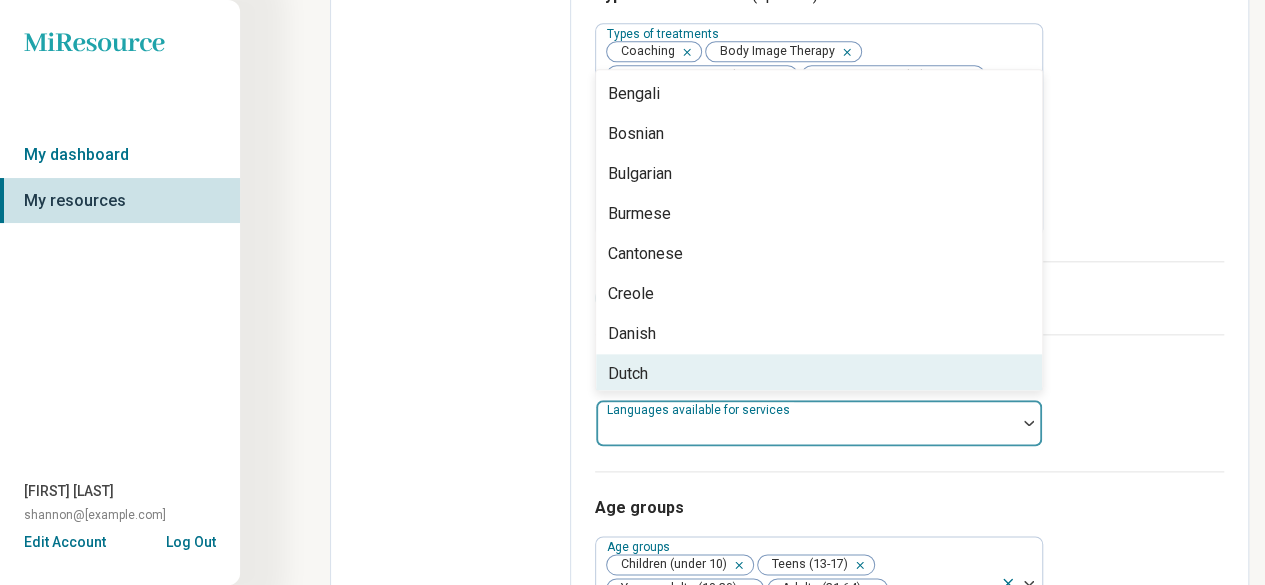 scroll, scrollTop: 200, scrollLeft: 0, axis: vertical 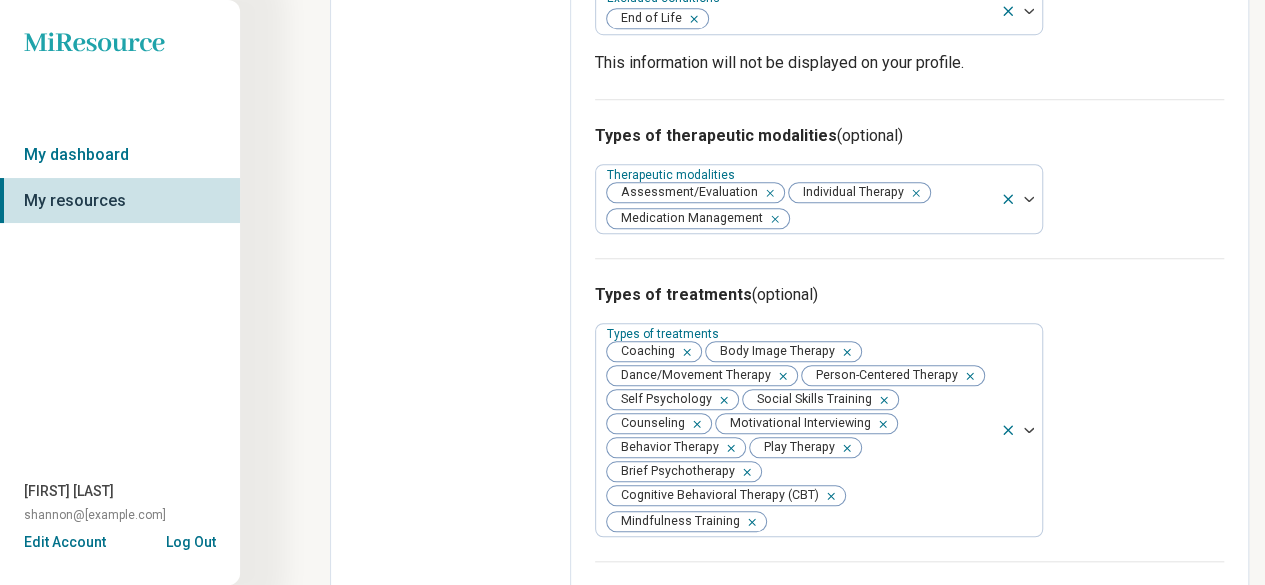 click on "Edit profile General Specialty Credentials Location Payment Schedule Profile completion:  83 % Profile Updated" at bounding box center (451, 386) 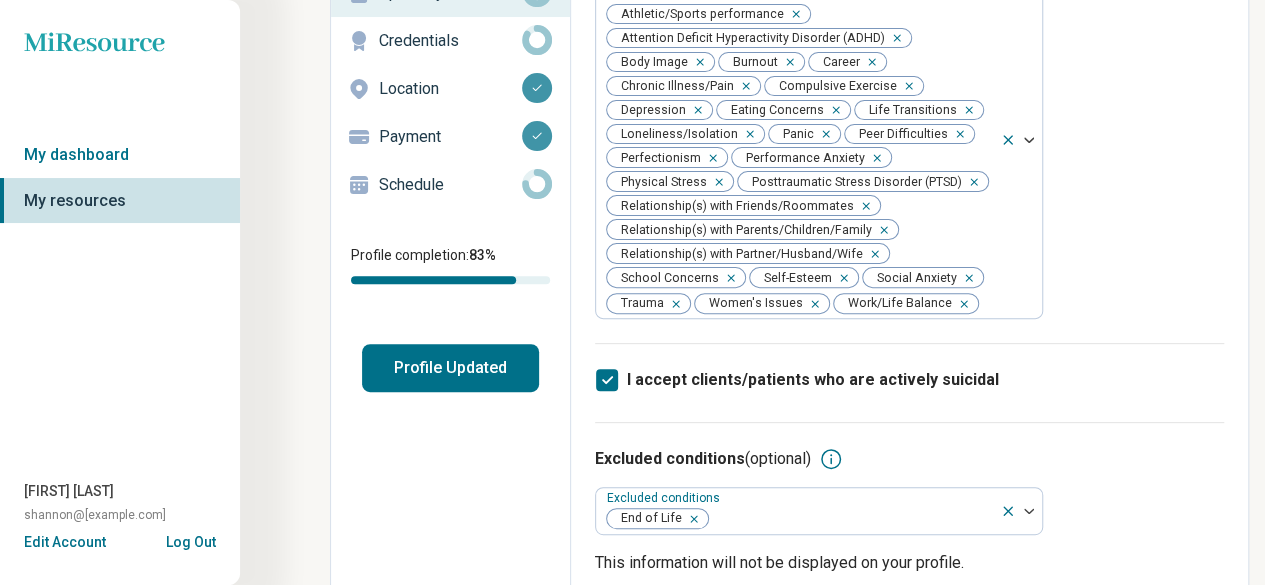 scroll, scrollTop: 0, scrollLeft: 0, axis: both 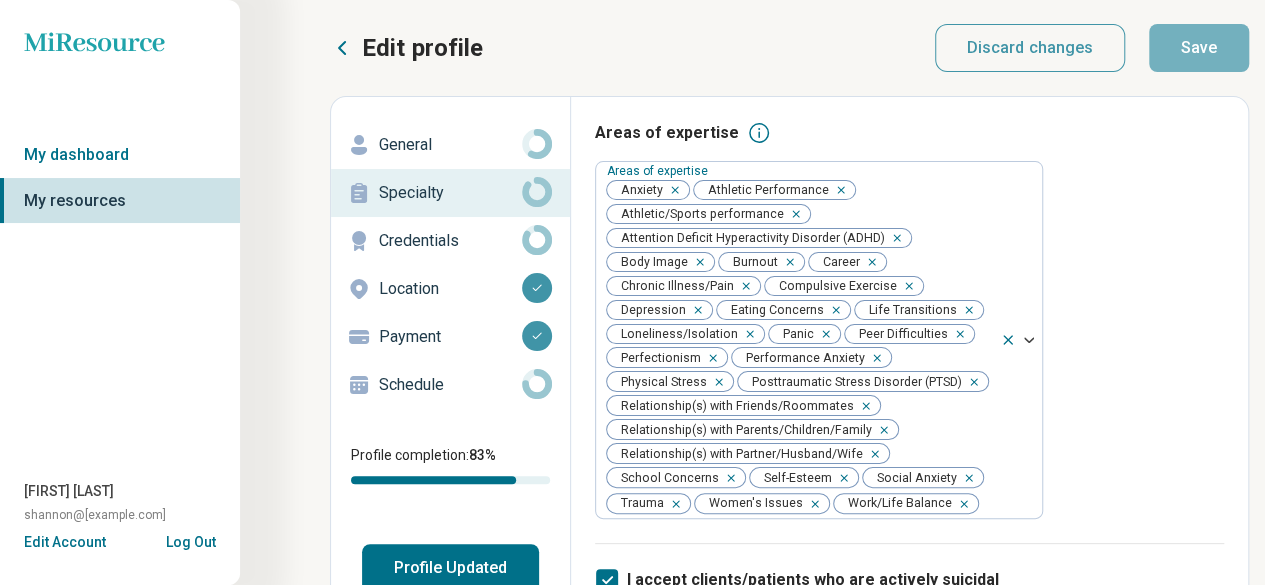 click on "Profile Updated" at bounding box center (450, 568) 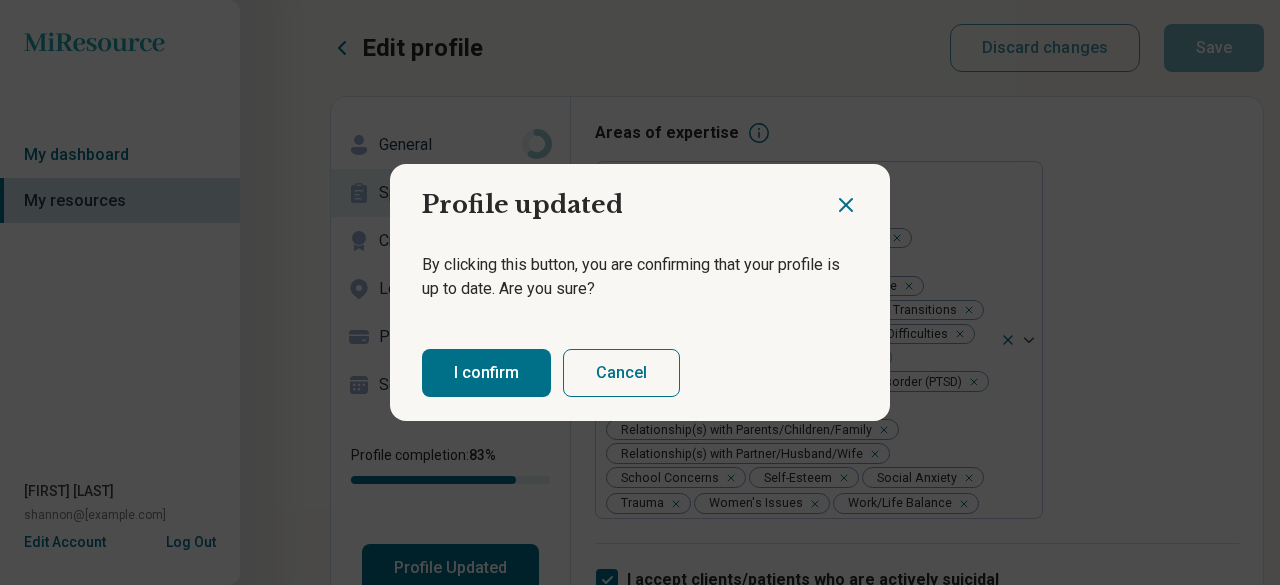 click on "I confirm" at bounding box center (486, 373) 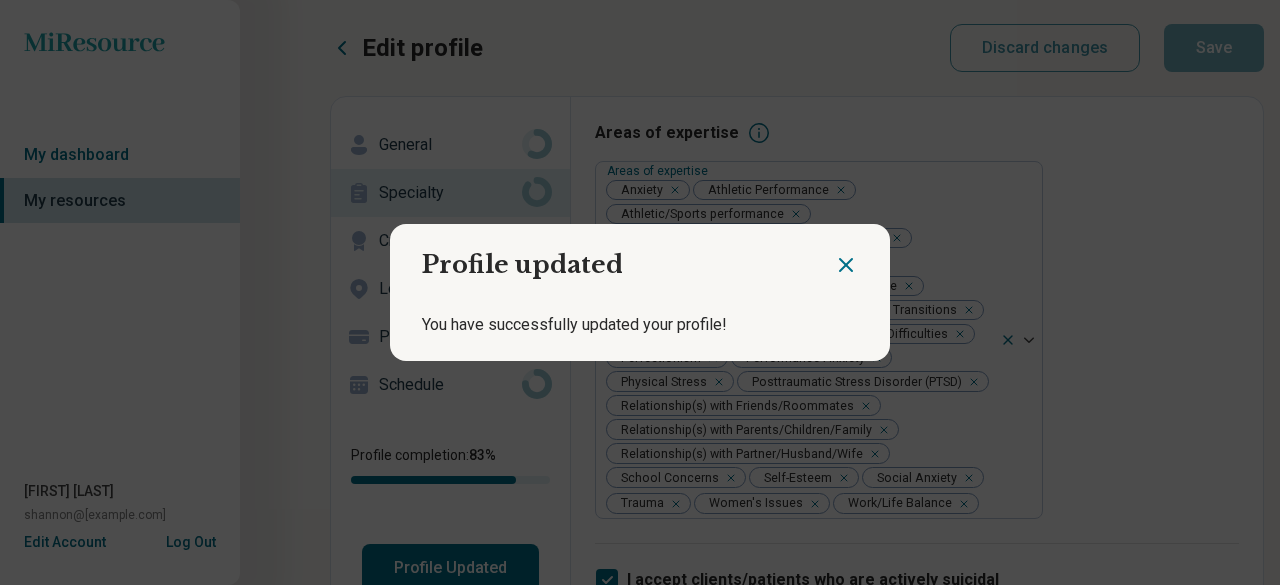 click 